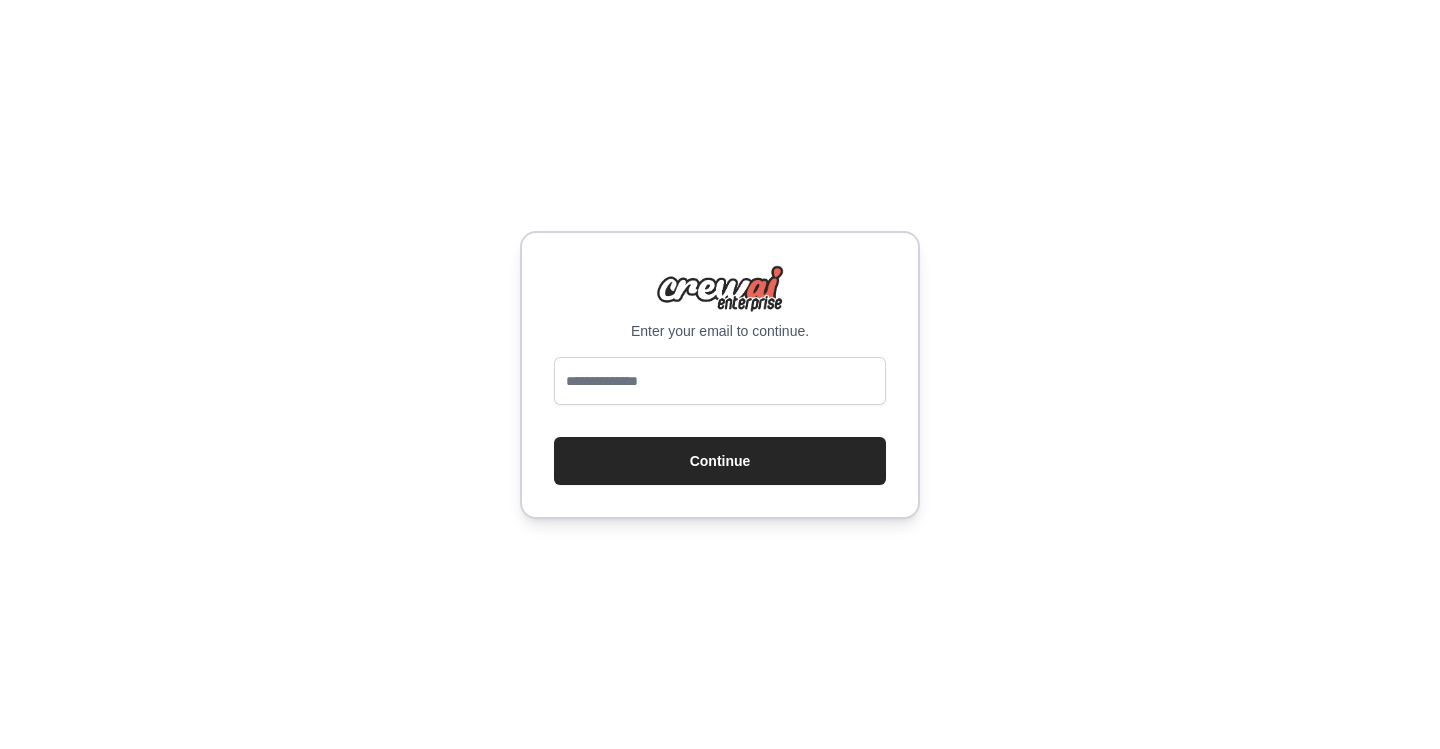 scroll, scrollTop: 0, scrollLeft: 0, axis: both 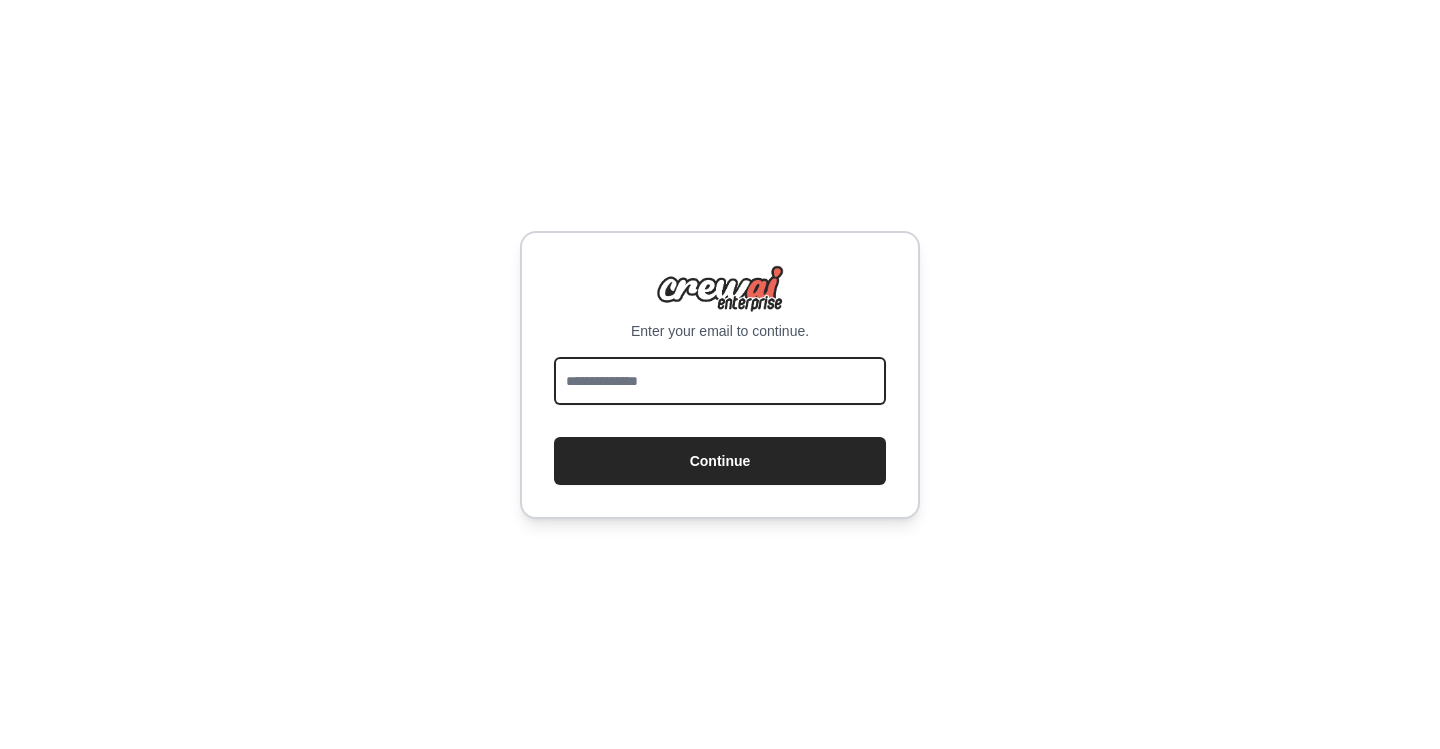 click at bounding box center (720, 381) 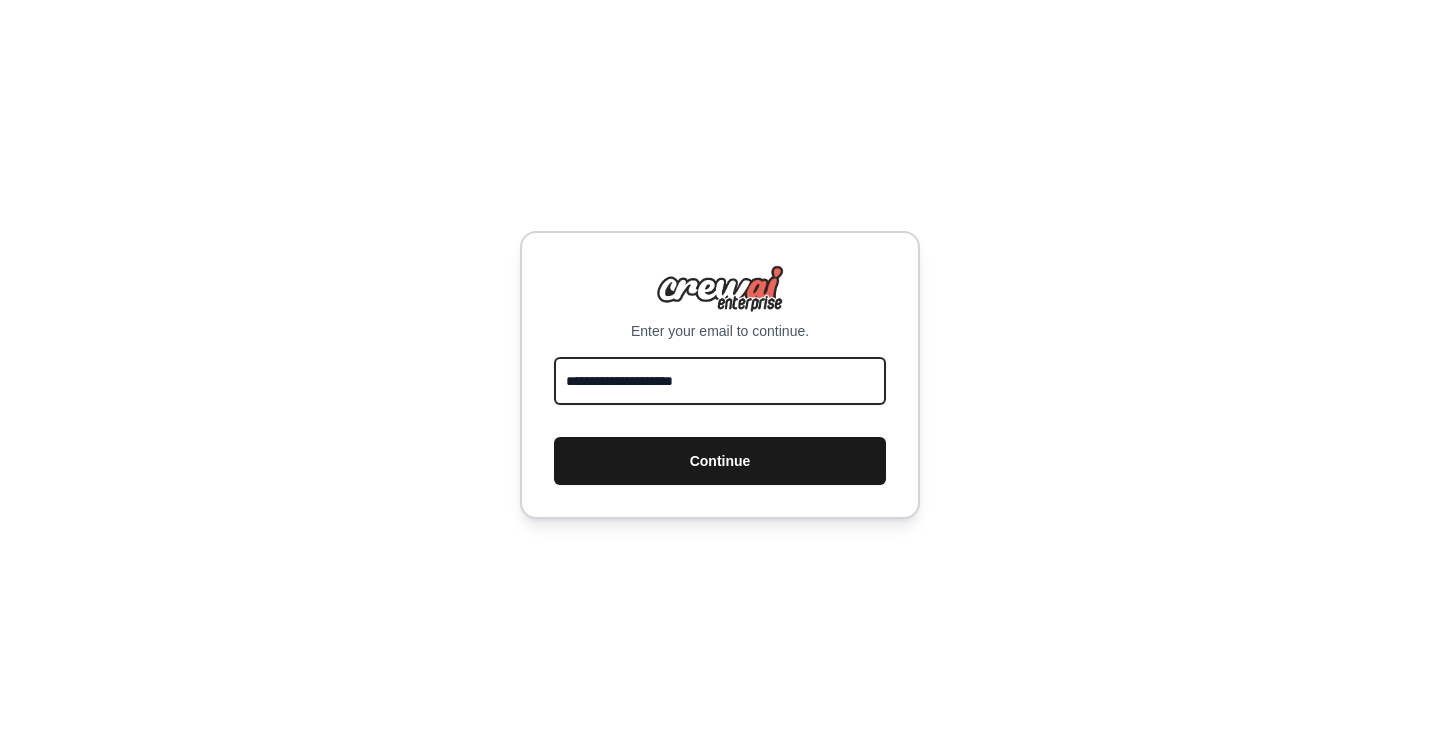 type on "**********" 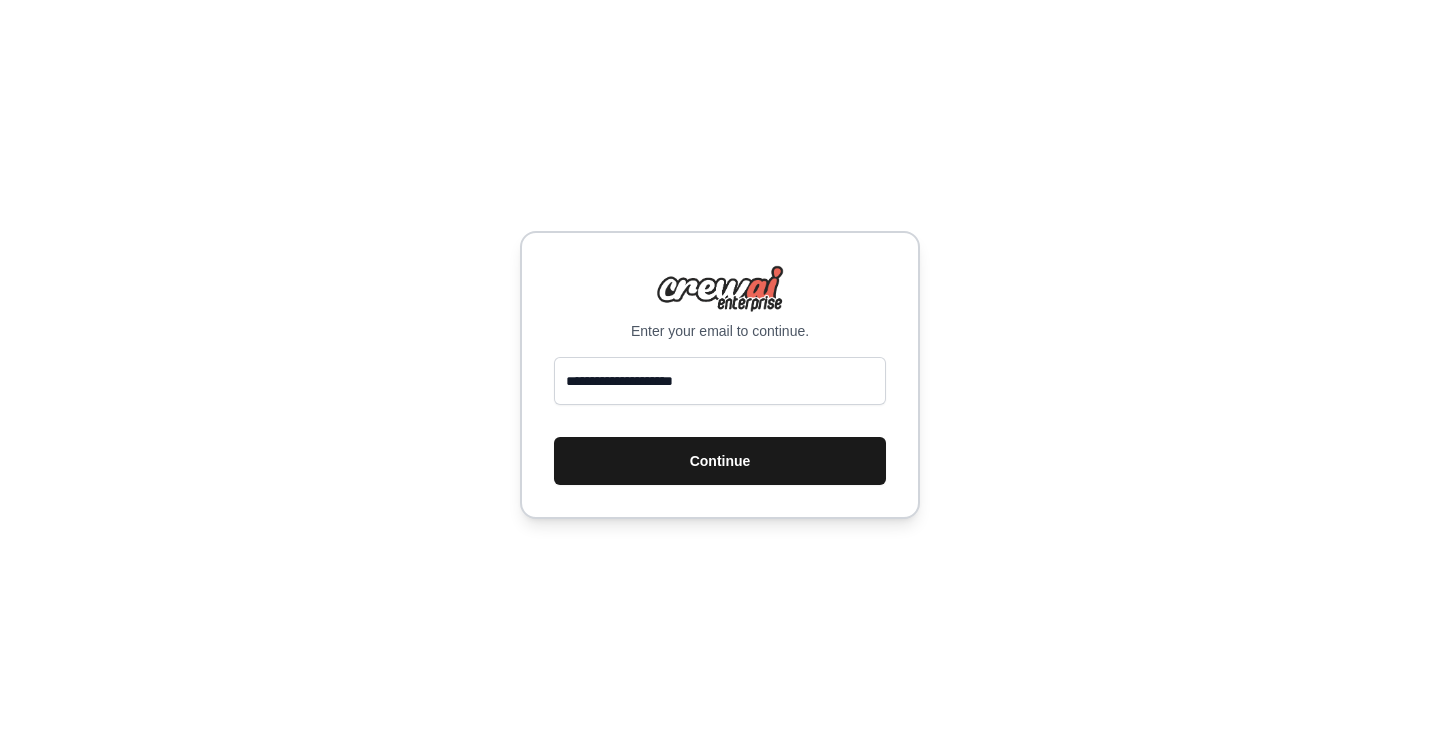click on "Continue" at bounding box center (720, 461) 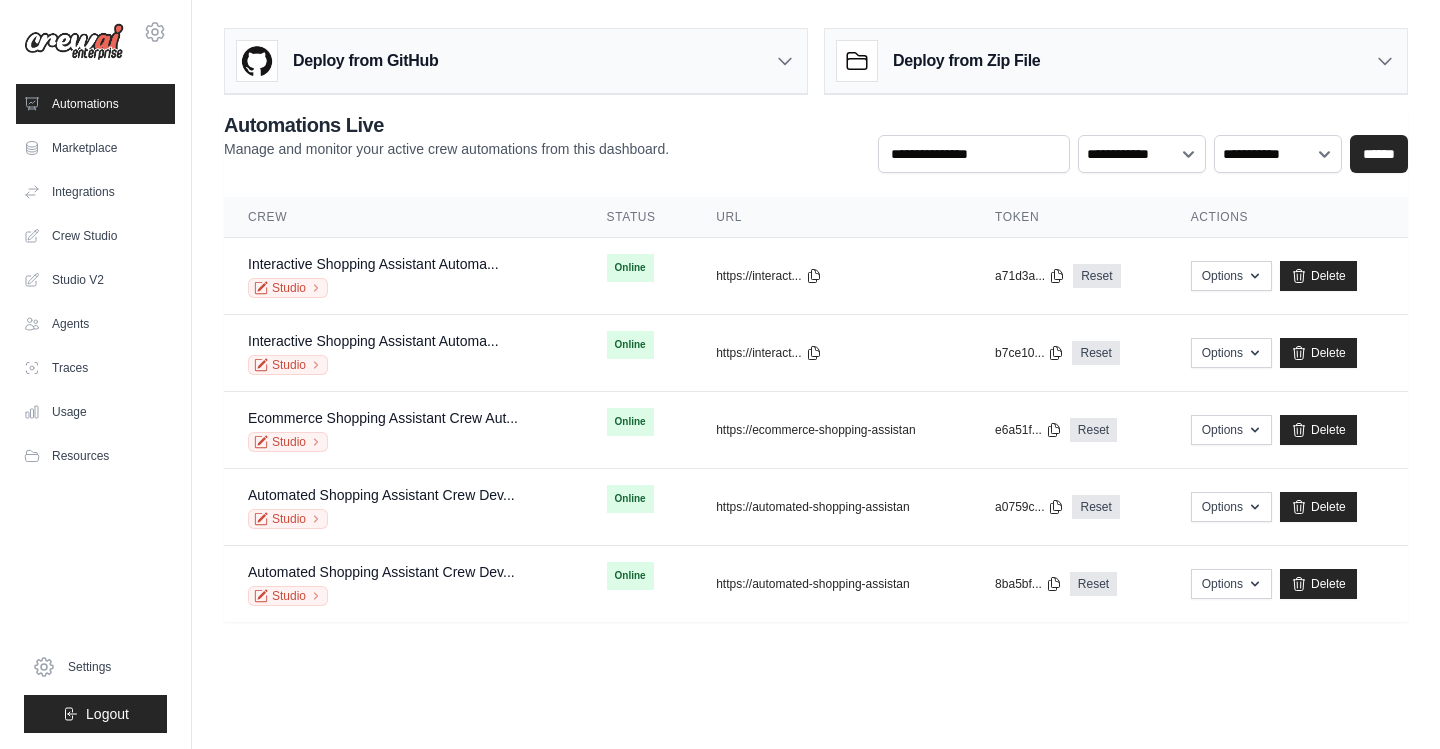 scroll, scrollTop: 0, scrollLeft: 0, axis: both 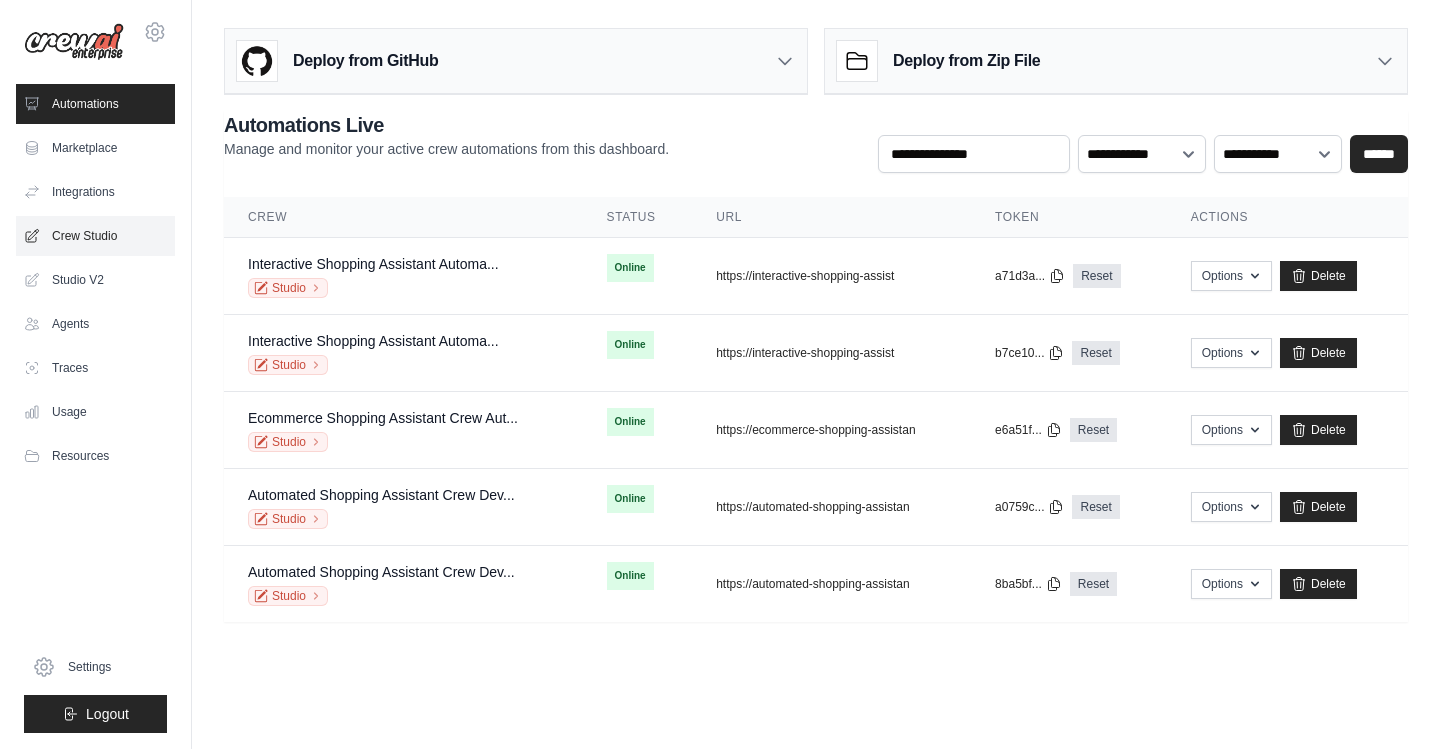 click on "Crew Studio" at bounding box center (95, 236) 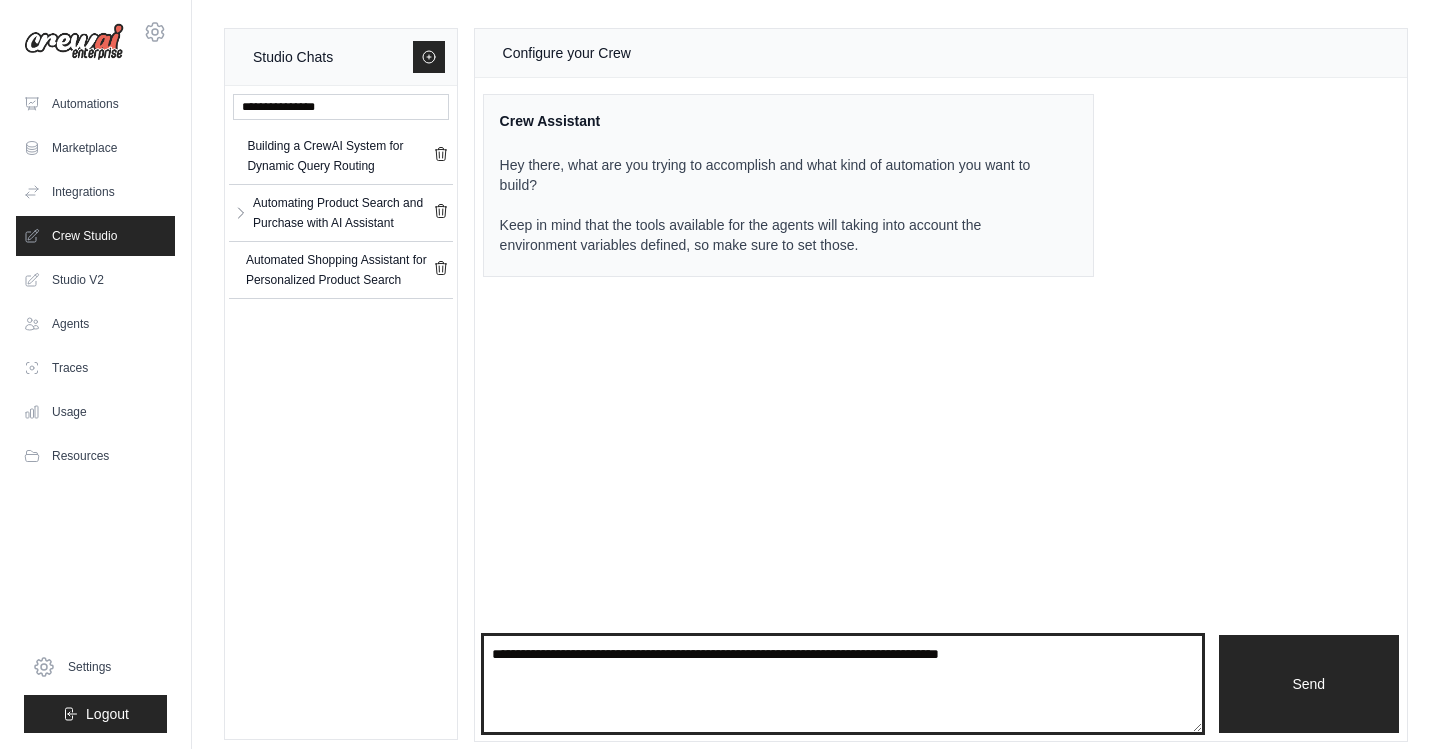 click at bounding box center [843, 684] 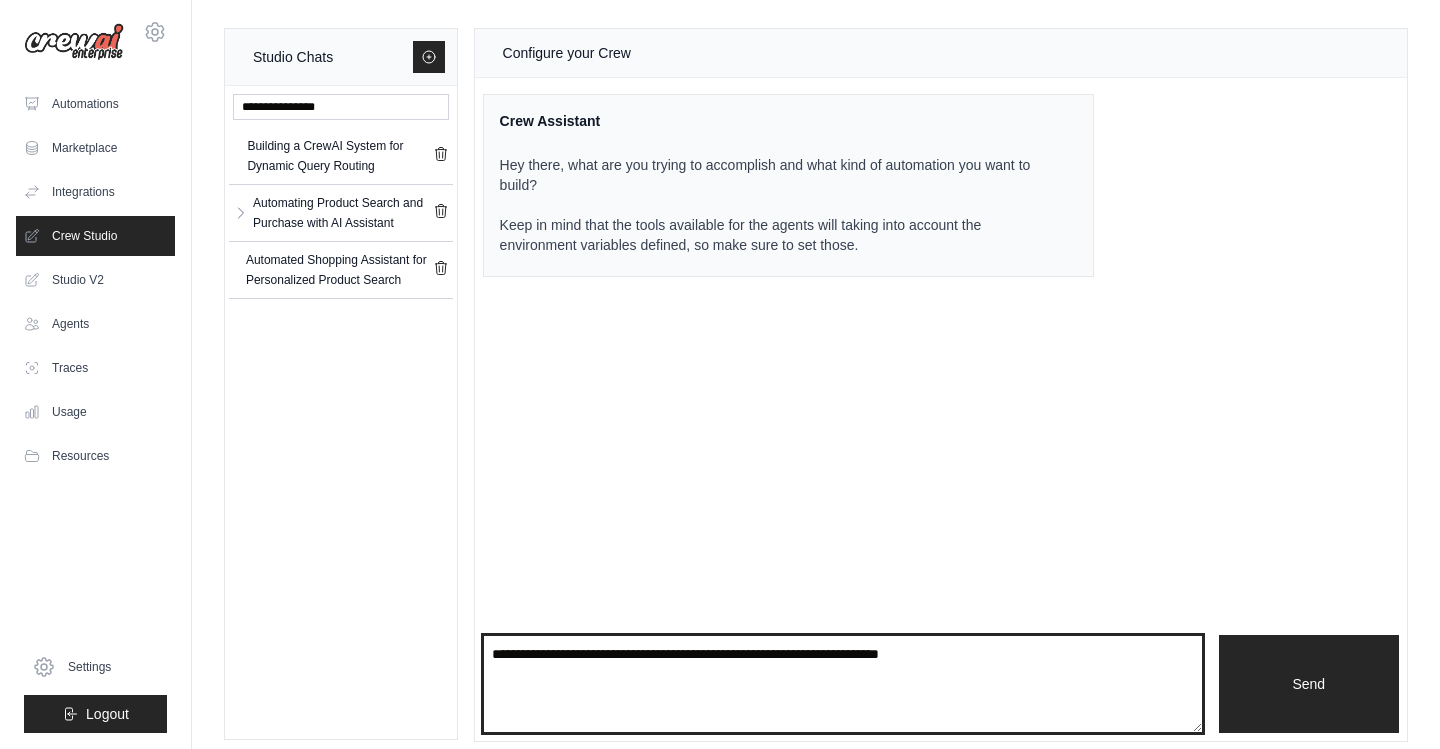 click on "**********" at bounding box center [843, 684] 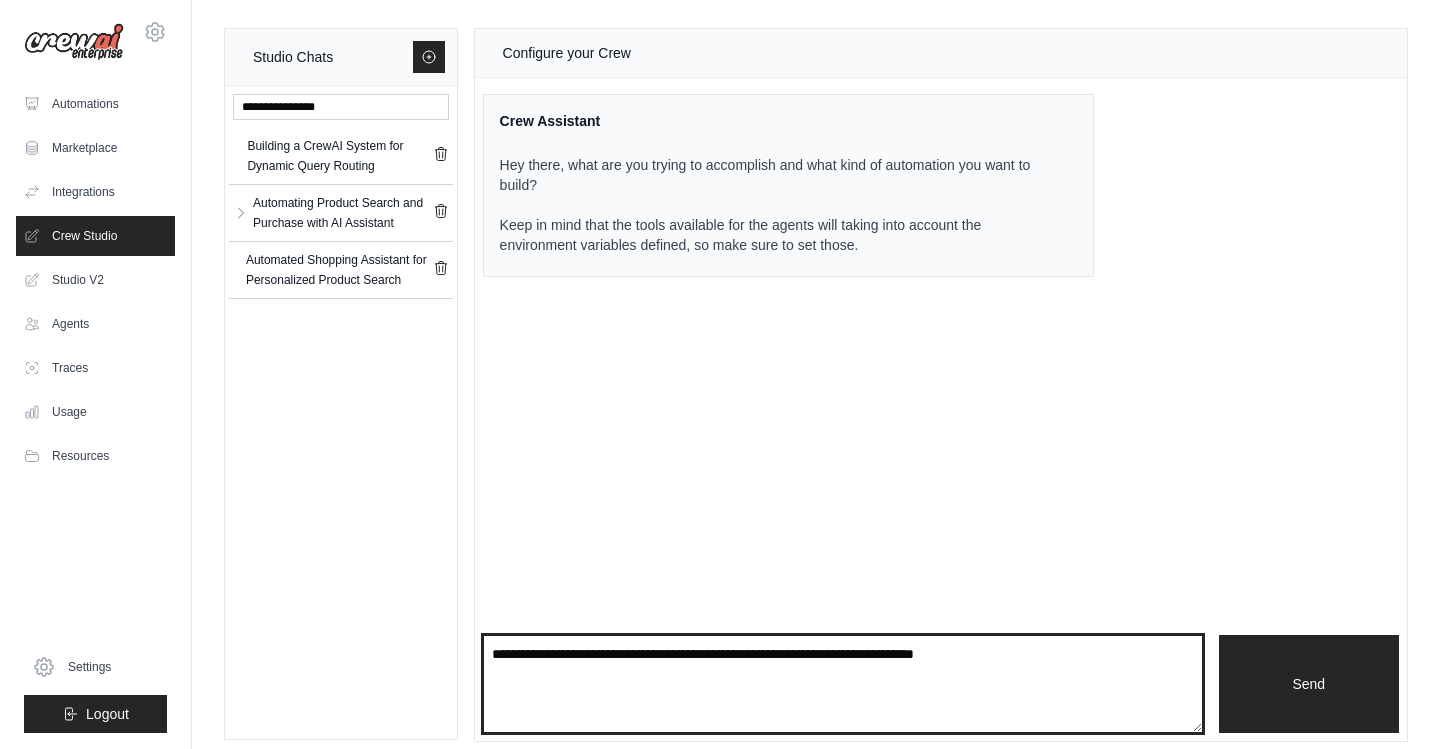 click on "**********" at bounding box center [843, 684] 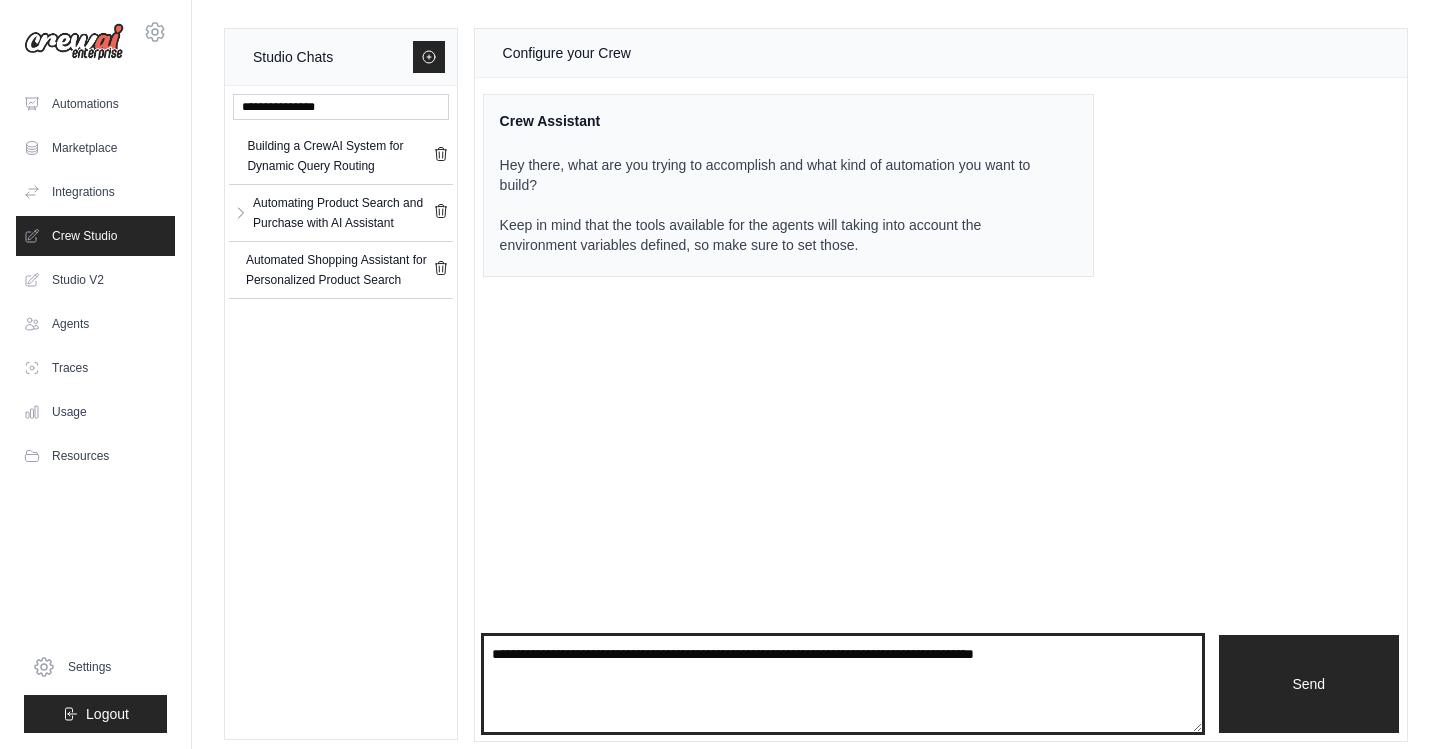 click on "**********" at bounding box center [843, 684] 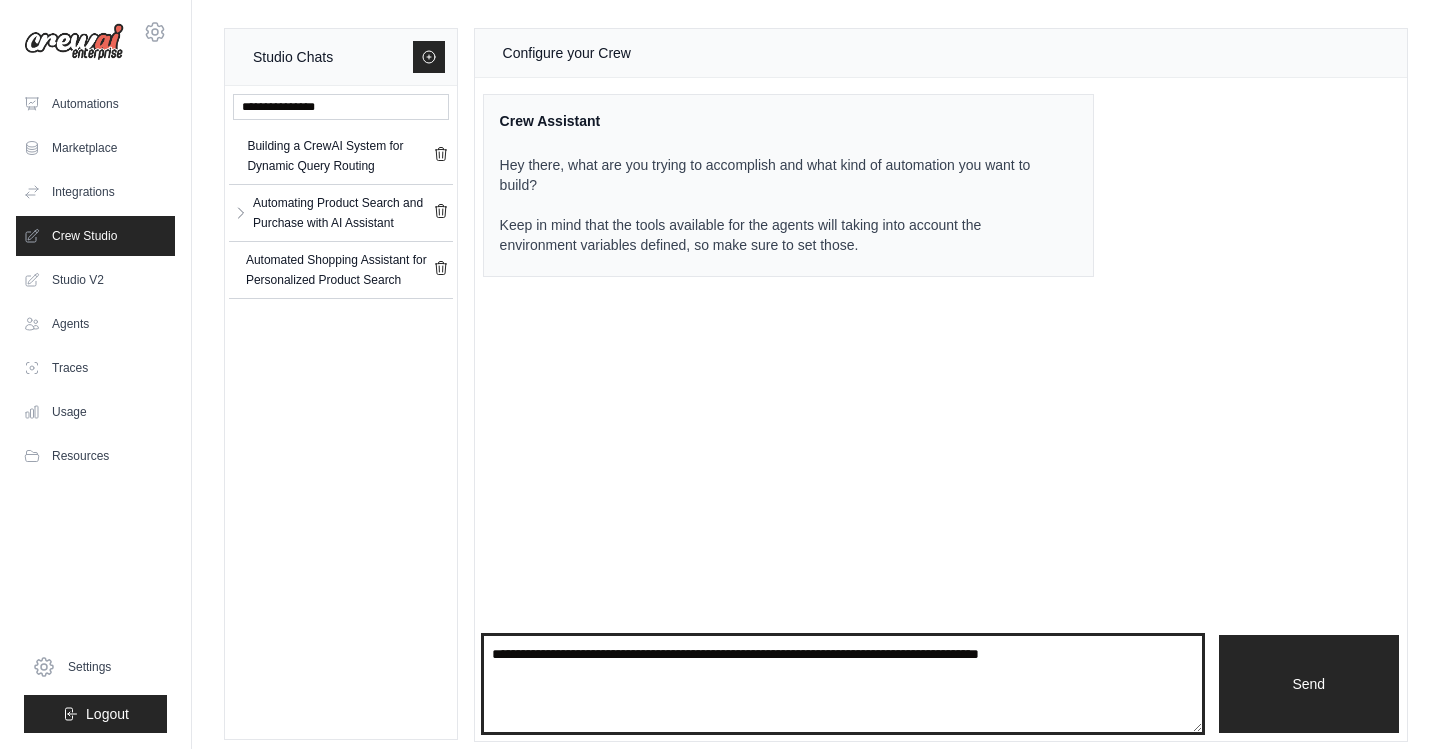 click on "**********" at bounding box center (843, 684) 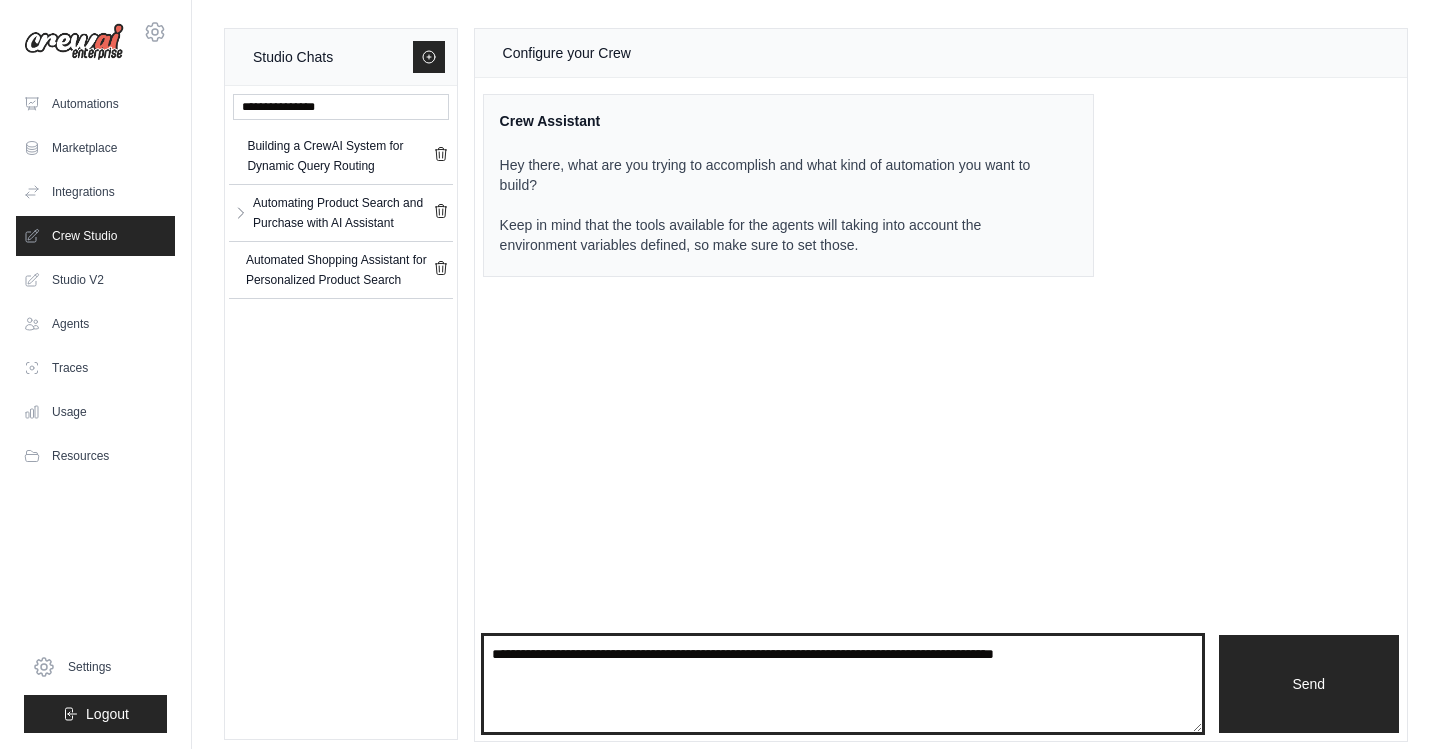 click on "**********" at bounding box center (843, 684) 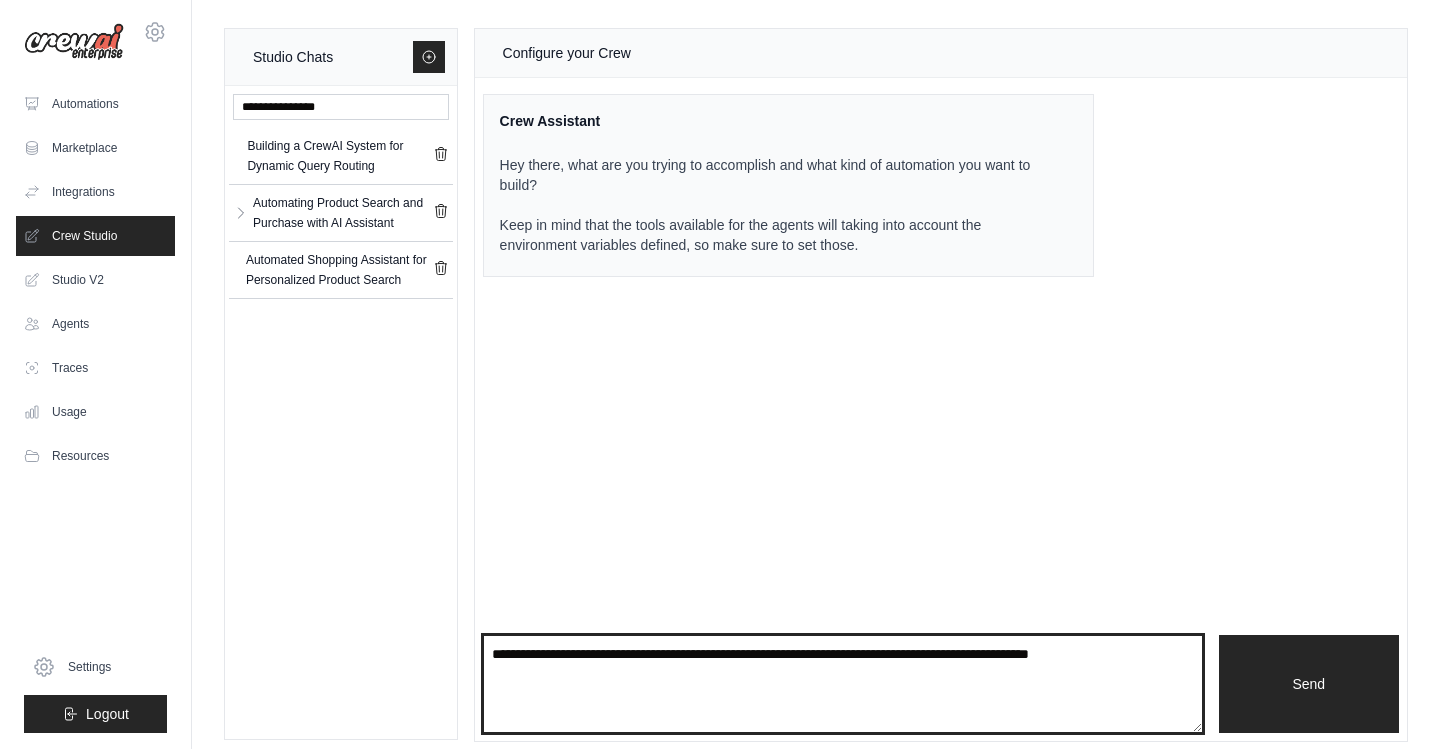 click on "**********" at bounding box center [843, 684] 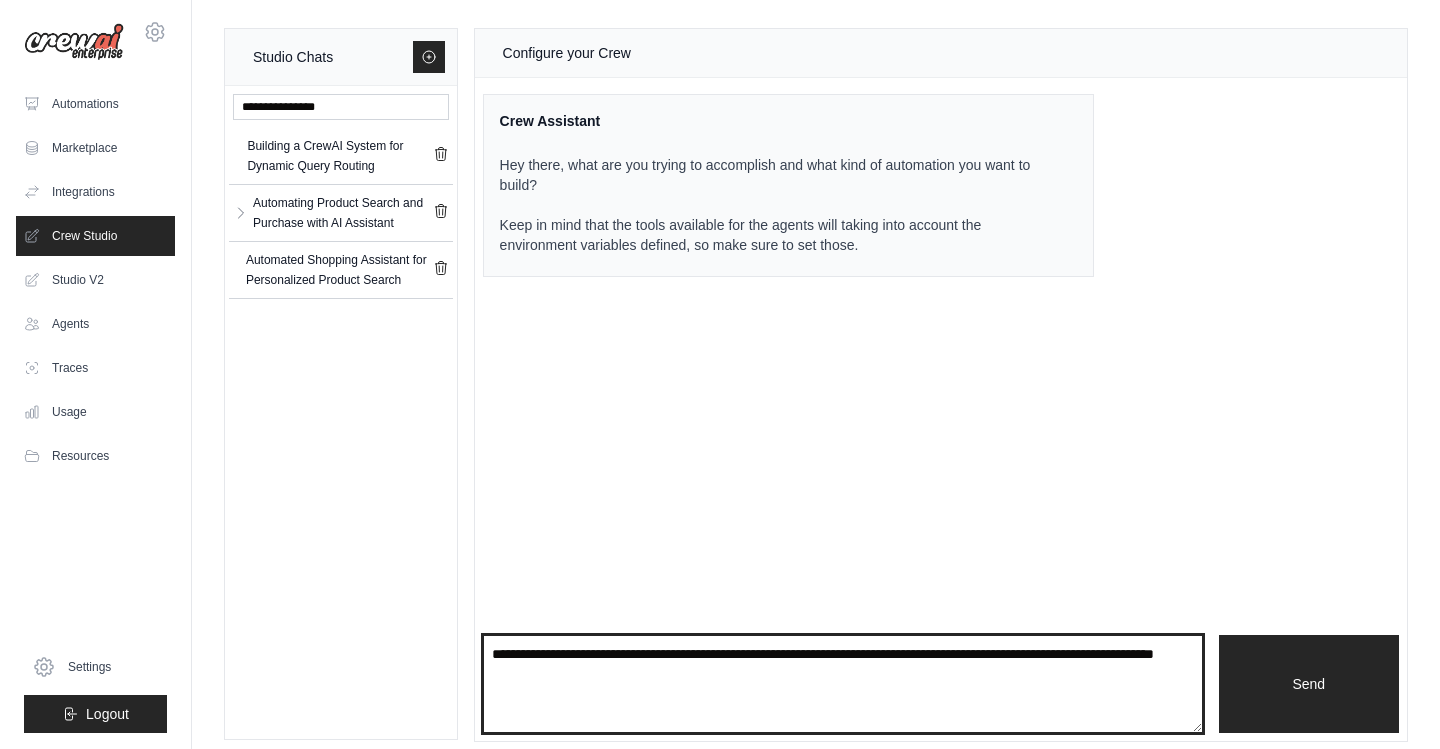 click on "**********" at bounding box center (843, 684) 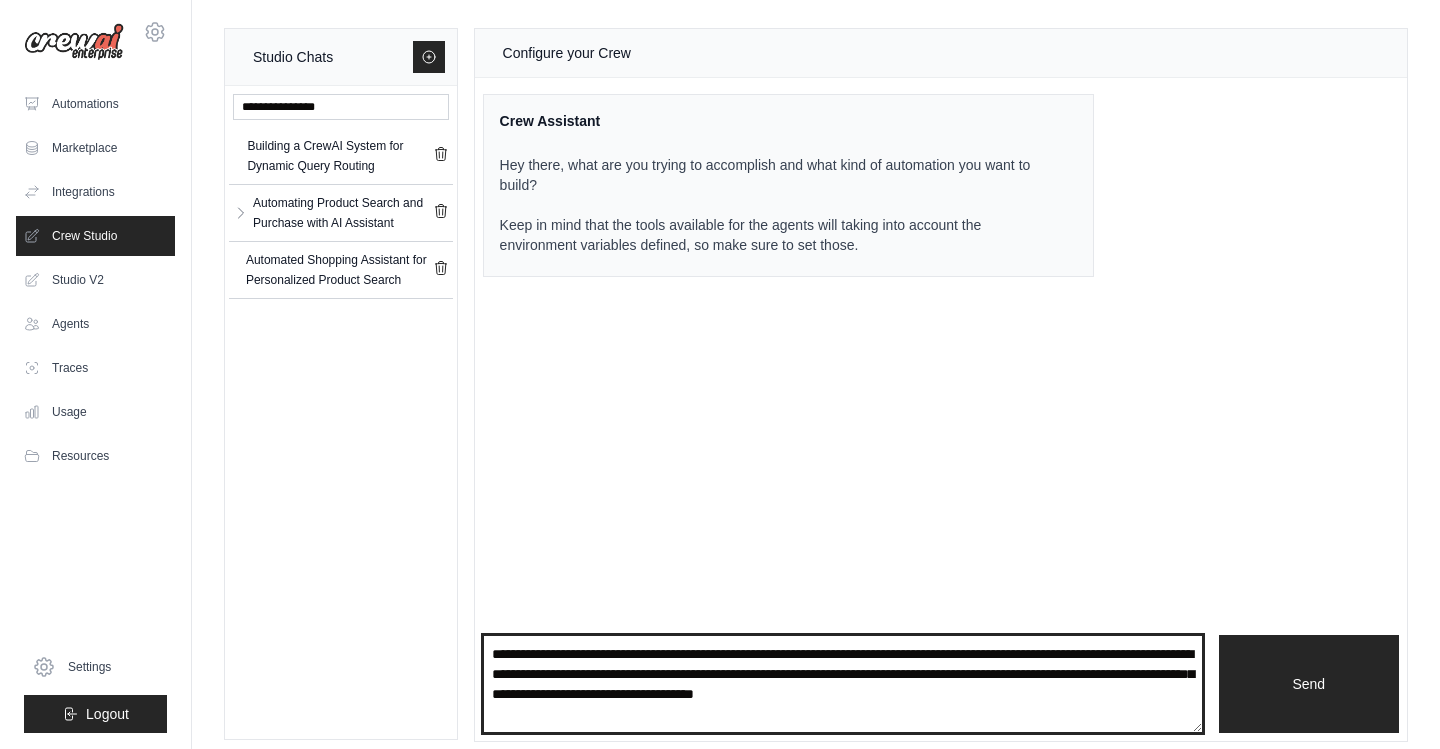 type on "**********" 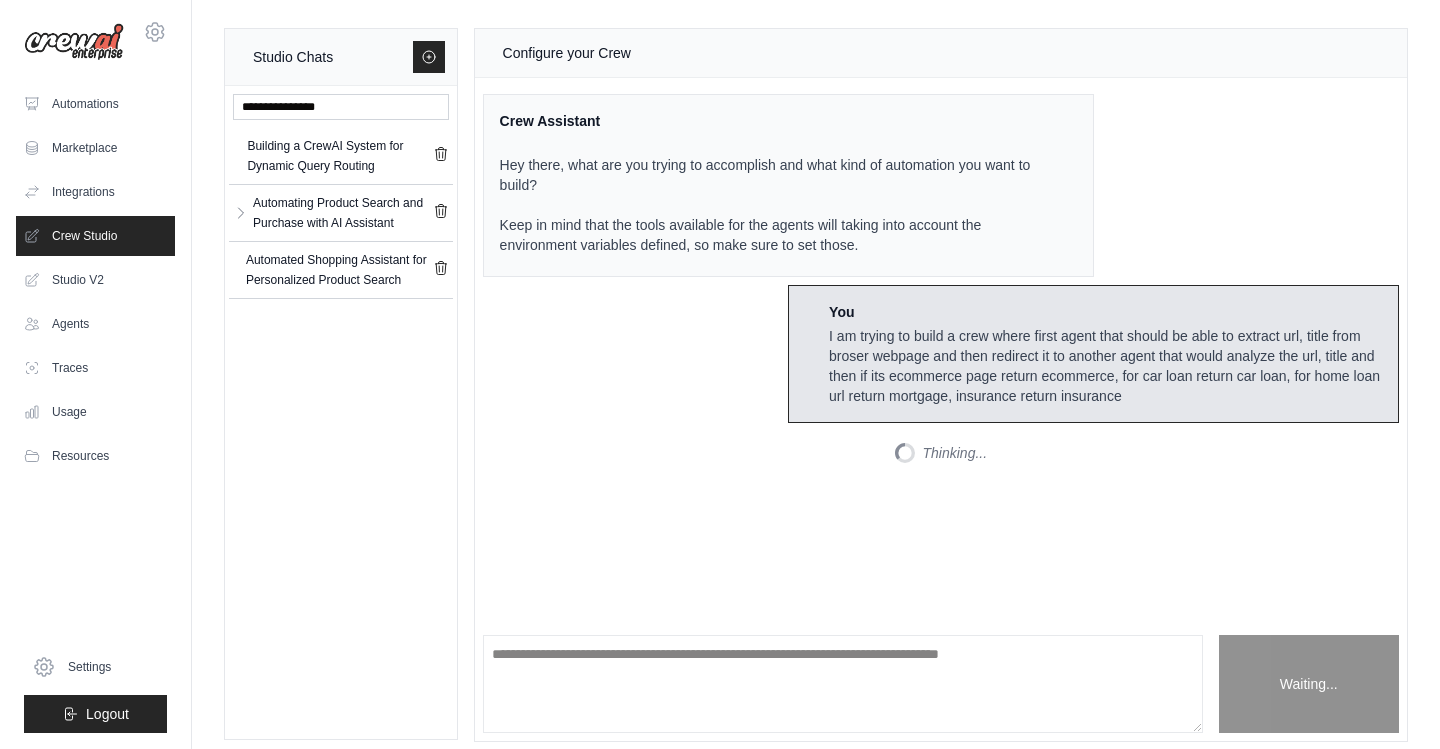 scroll, scrollTop: 205, scrollLeft: 0, axis: vertical 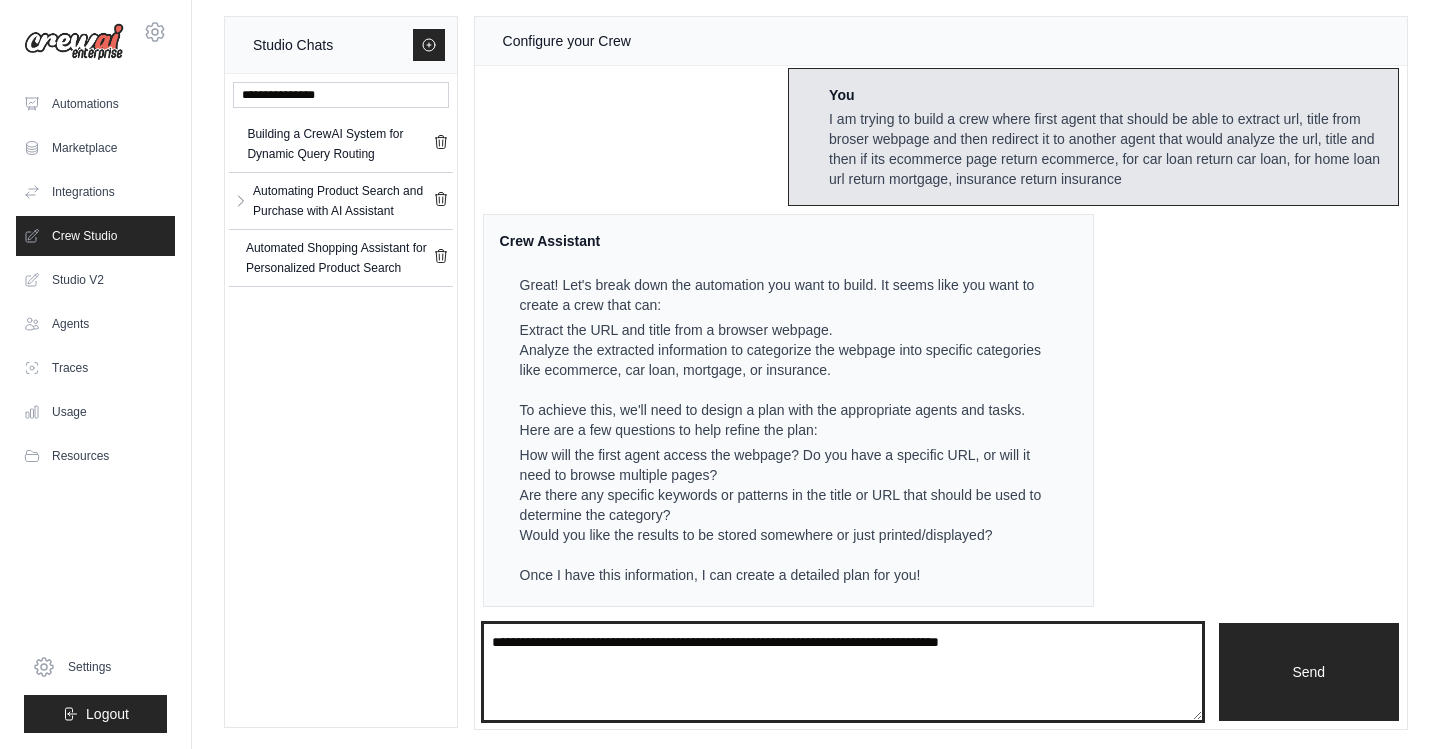 click at bounding box center [843, 672] 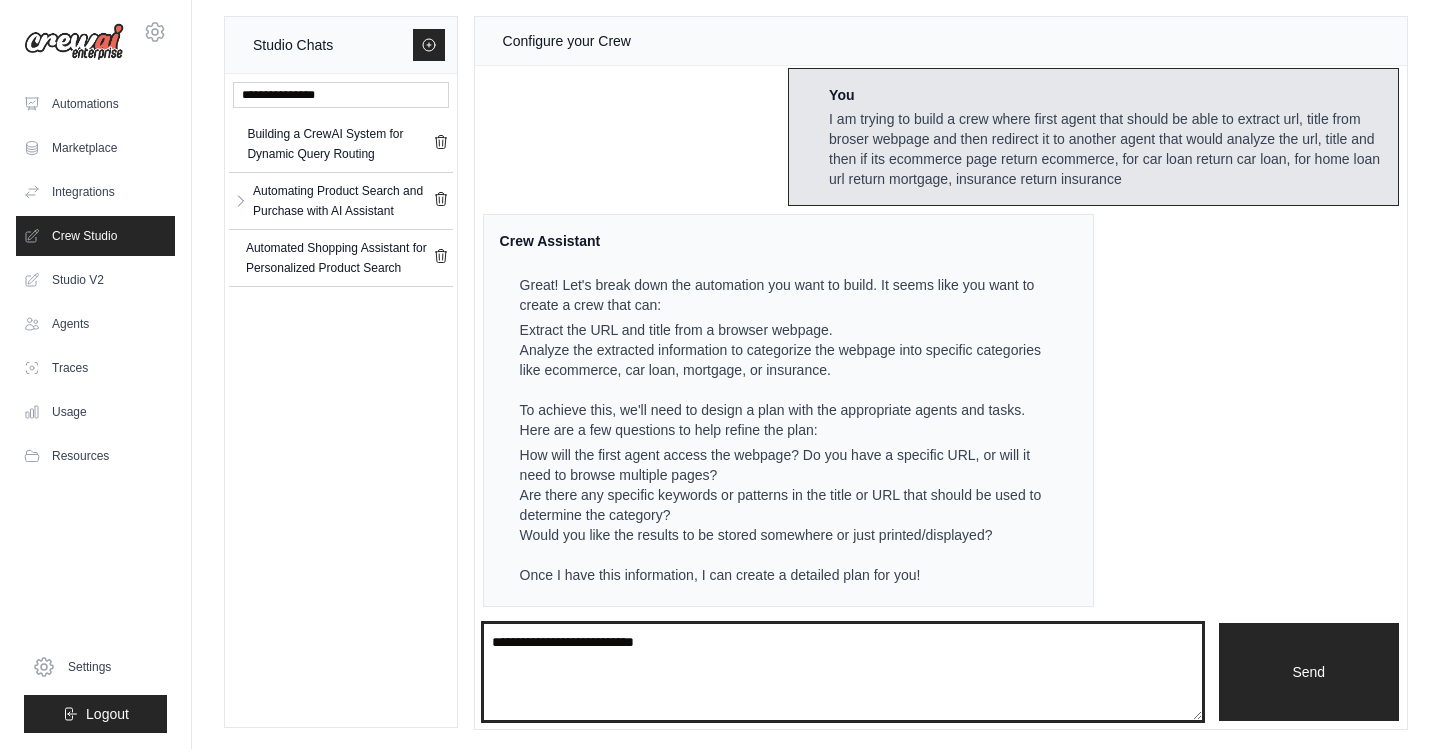 type on "**********" 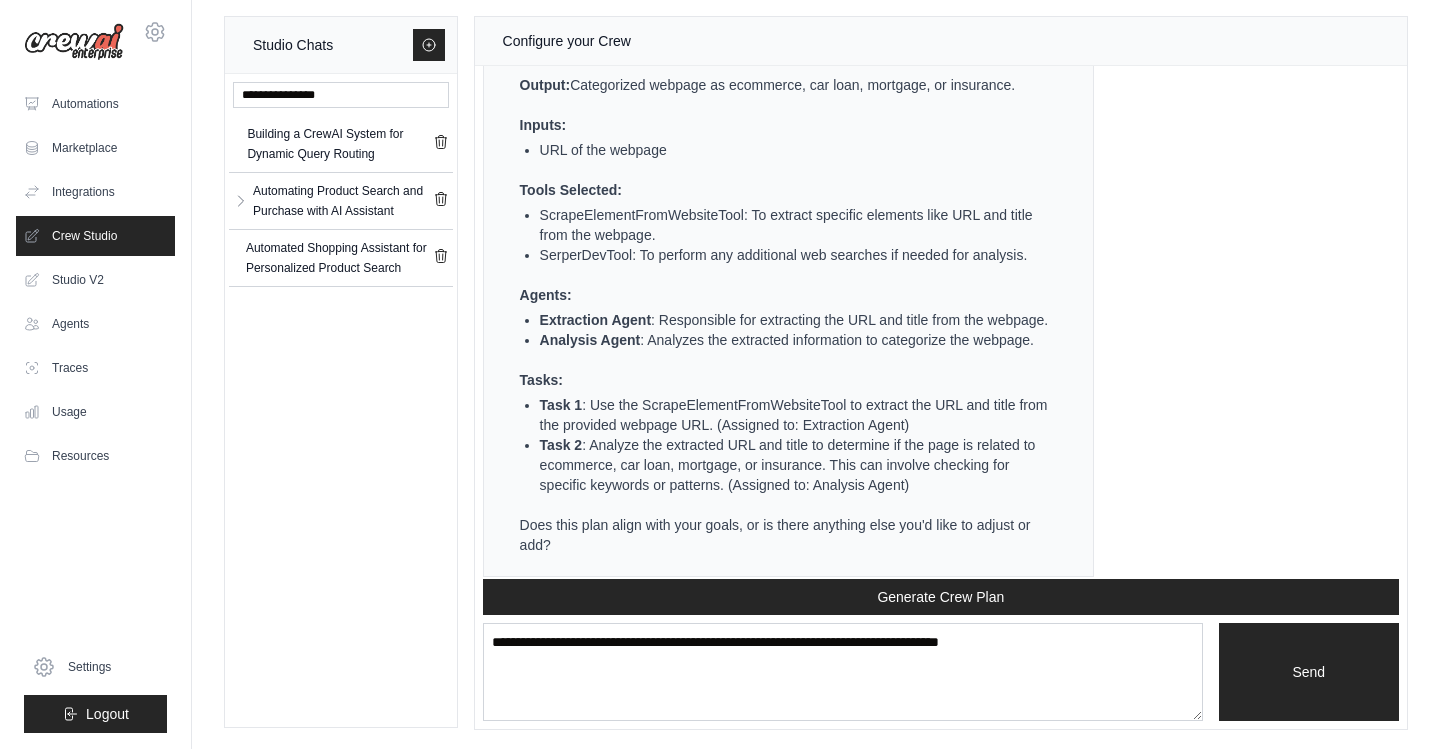 scroll, scrollTop: 1026, scrollLeft: 0, axis: vertical 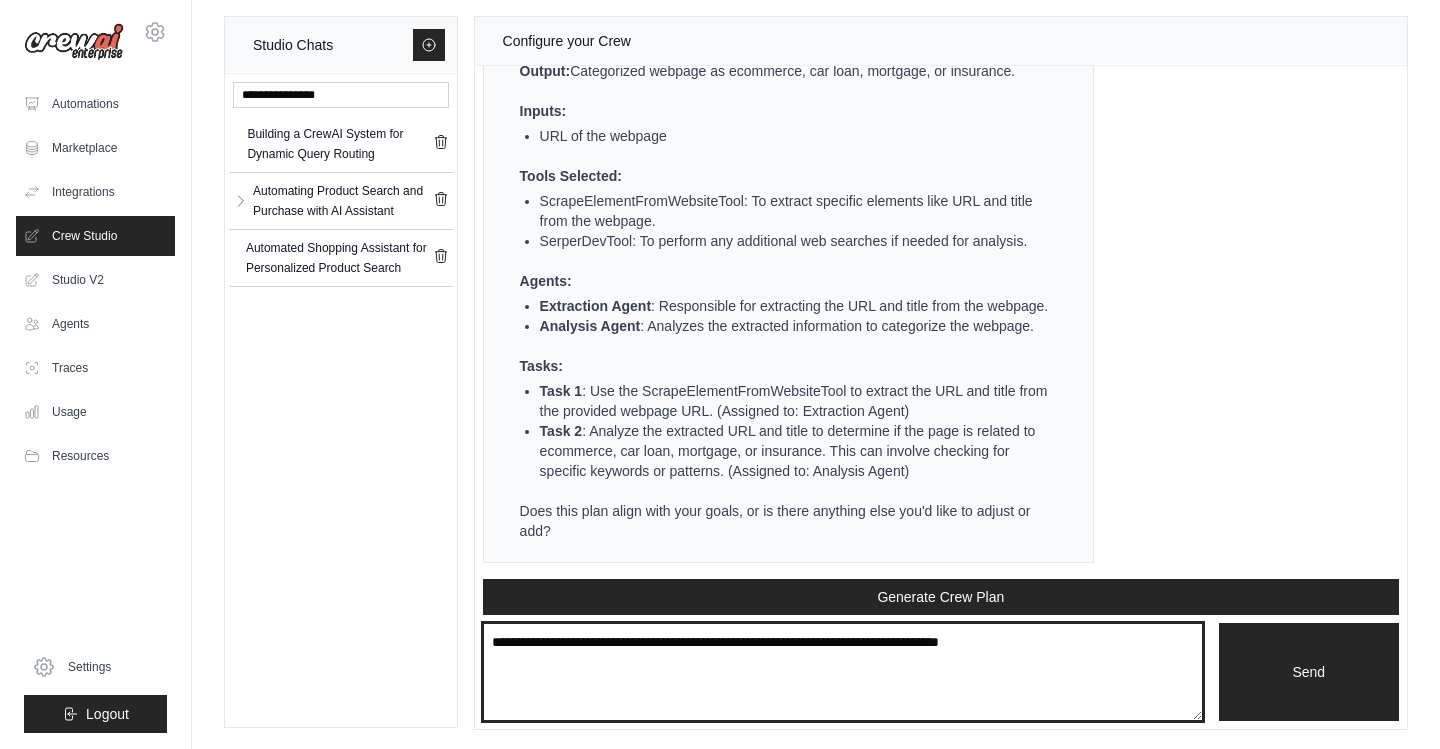 click at bounding box center [843, 672] 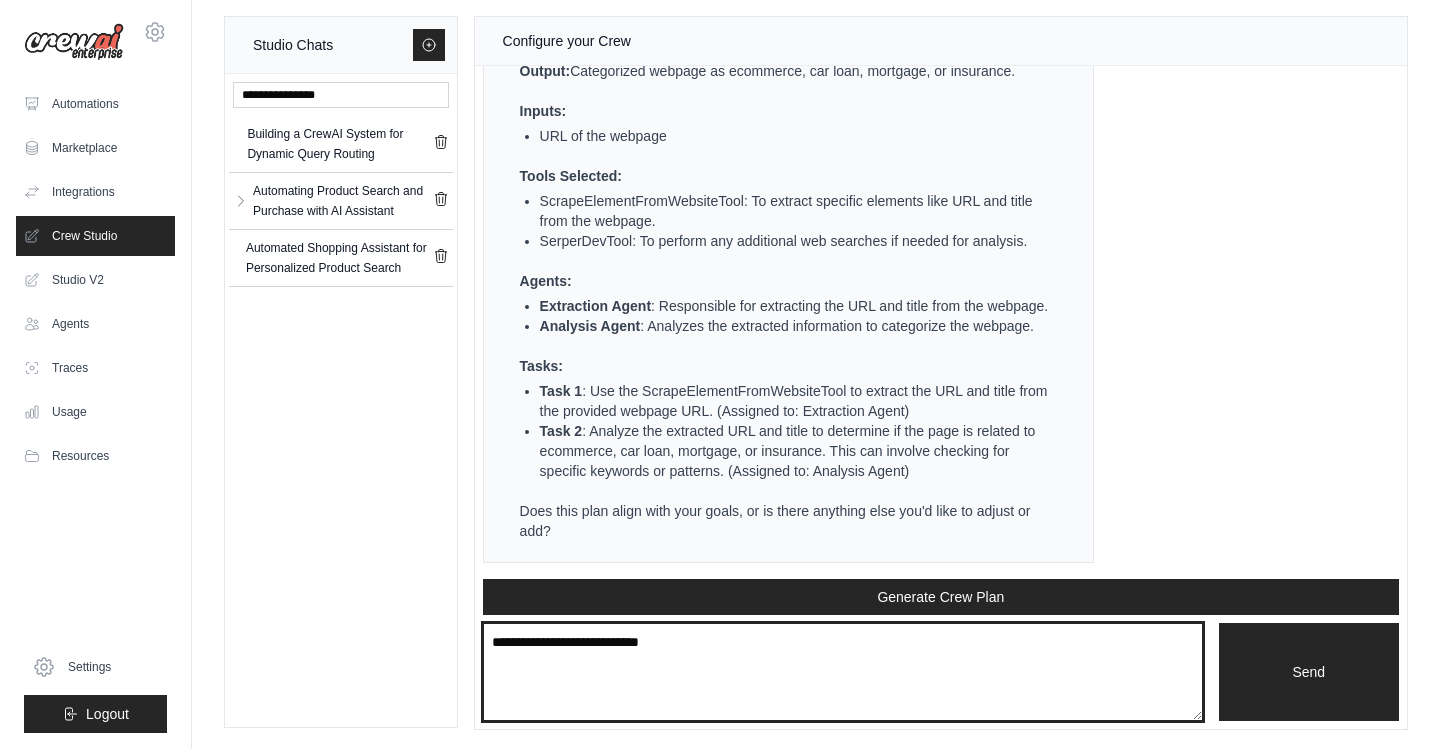 click on "**********" at bounding box center [843, 672] 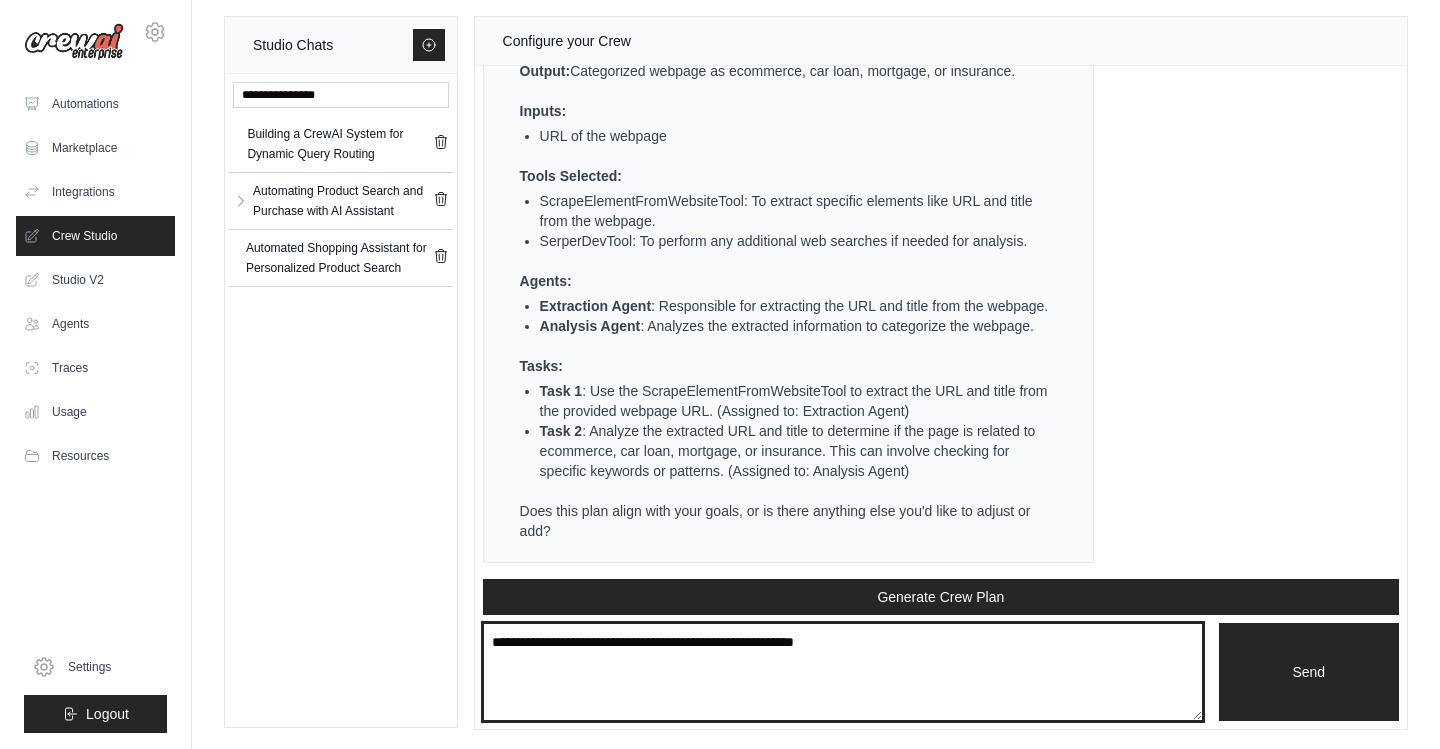 click on "**********" at bounding box center [843, 672] 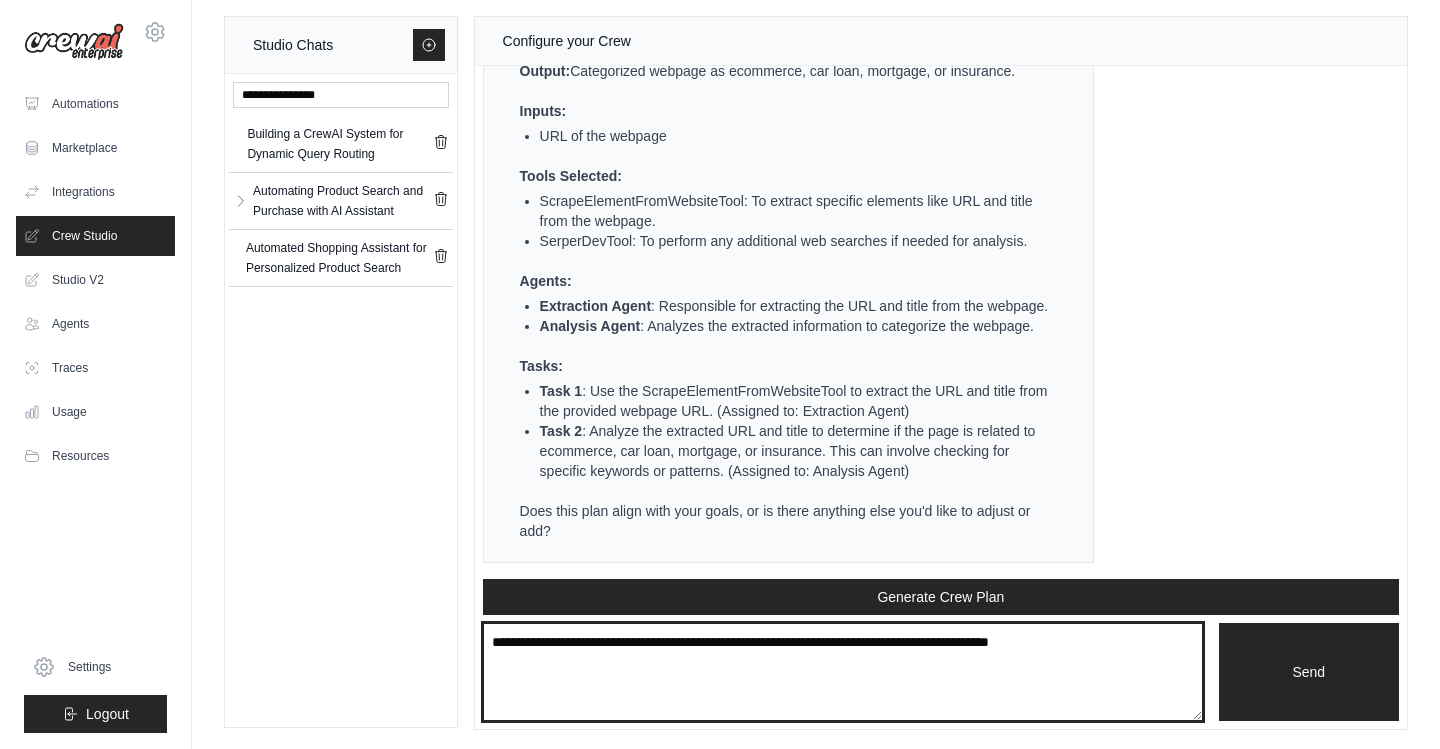 type on "**********" 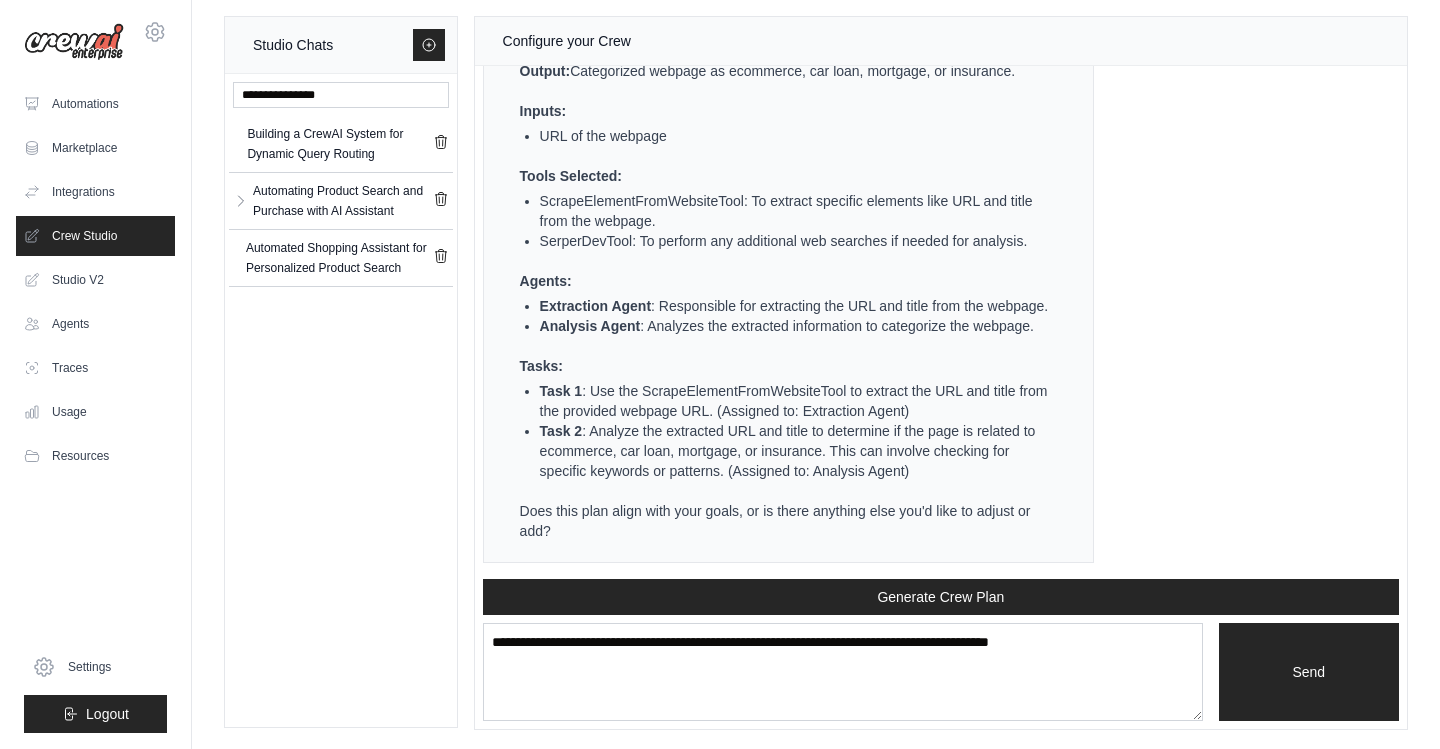 type 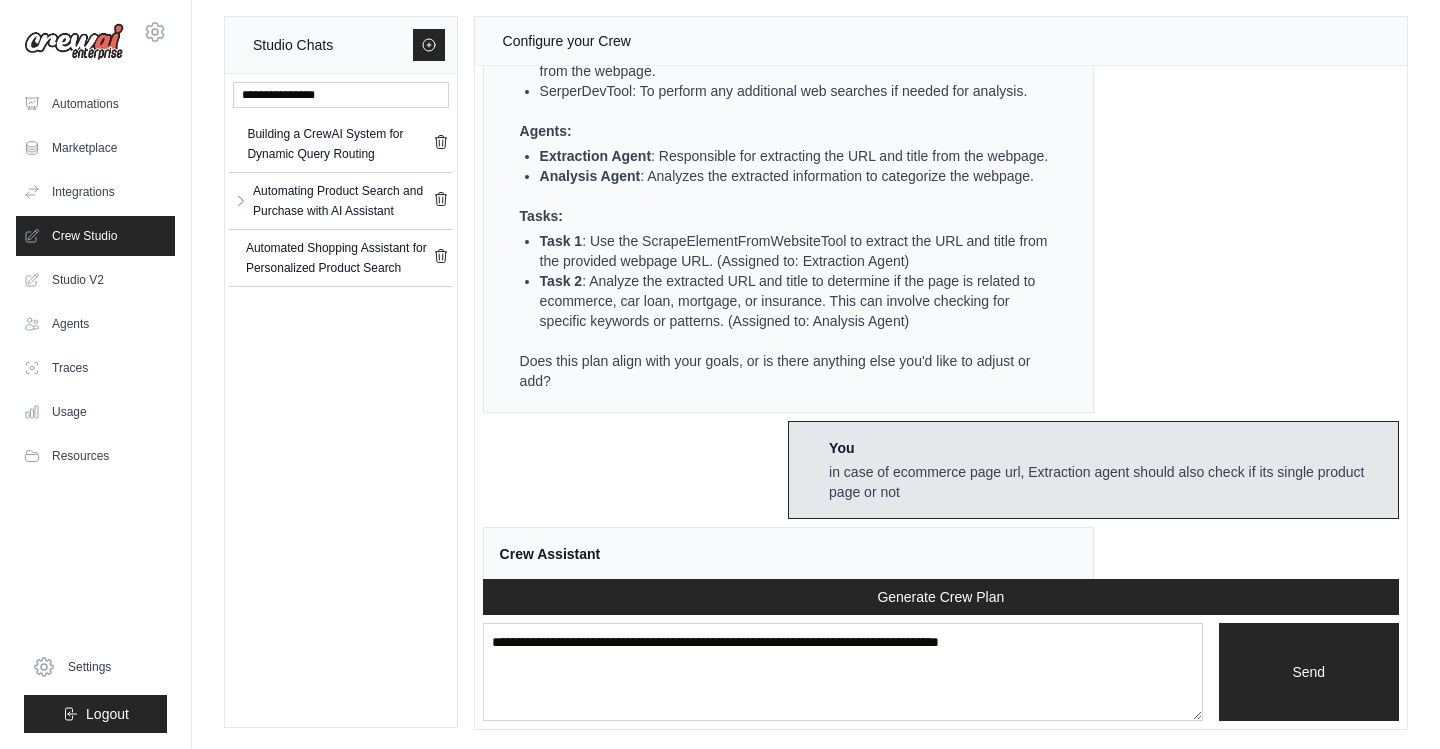 scroll, scrollTop: 1943, scrollLeft: 0, axis: vertical 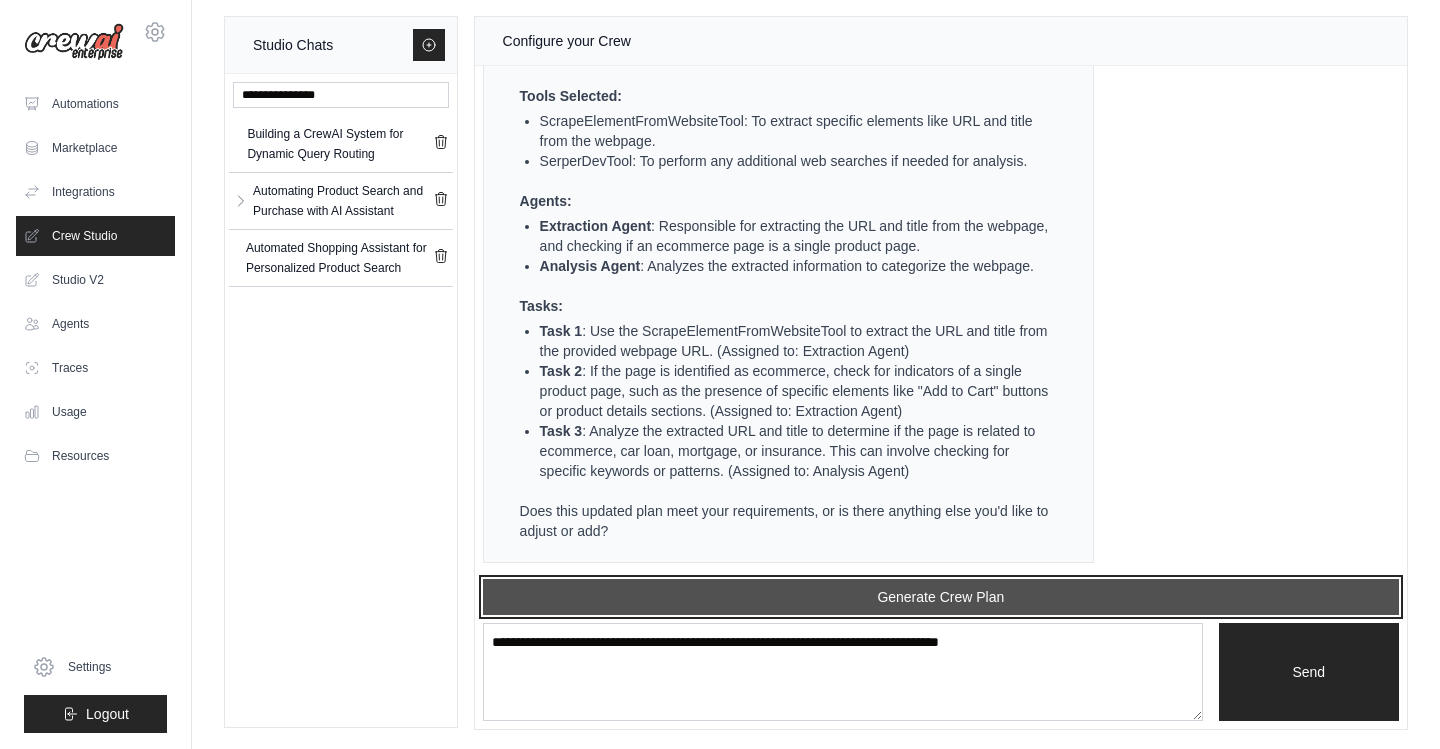 click on "Generate Crew Plan" at bounding box center (941, 597) 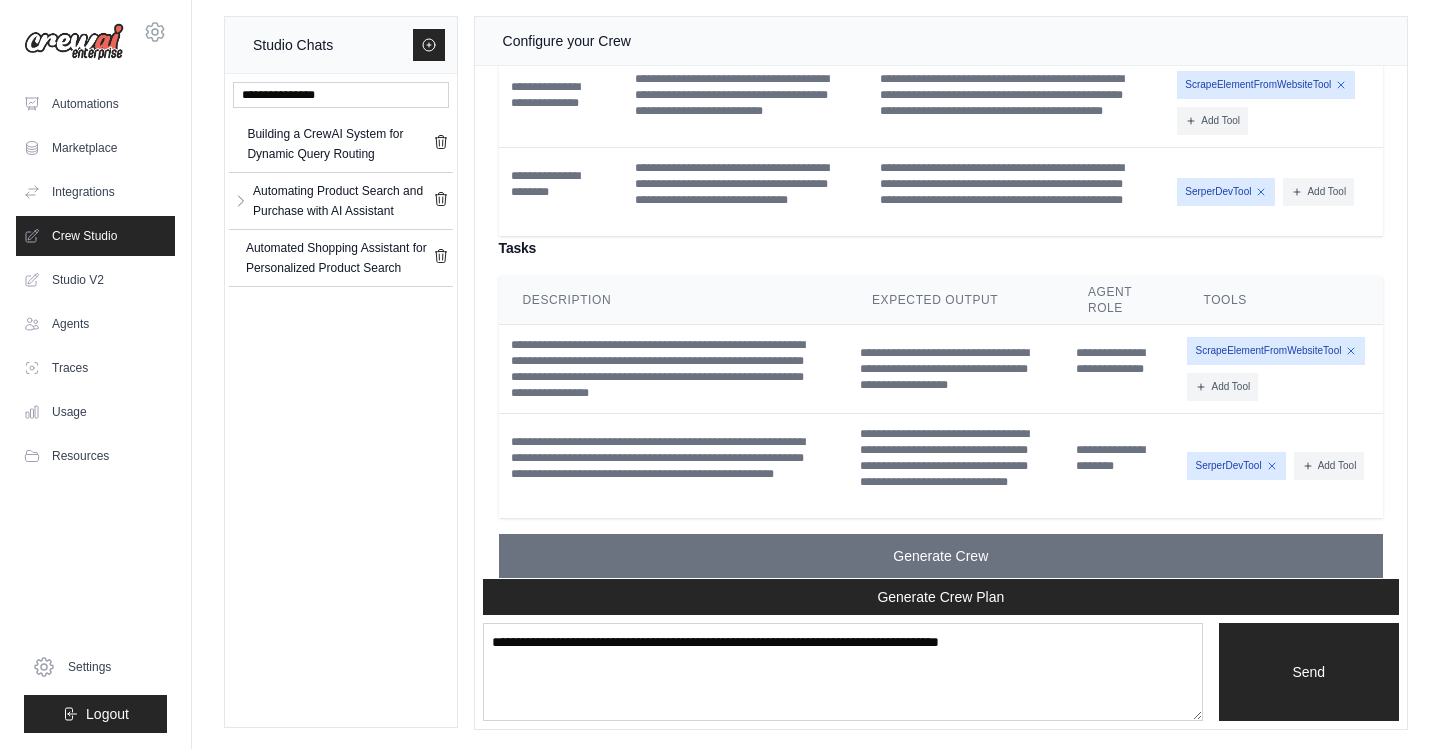 scroll, scrollTop: 2715, scrollLeft: 0, axis: vertical 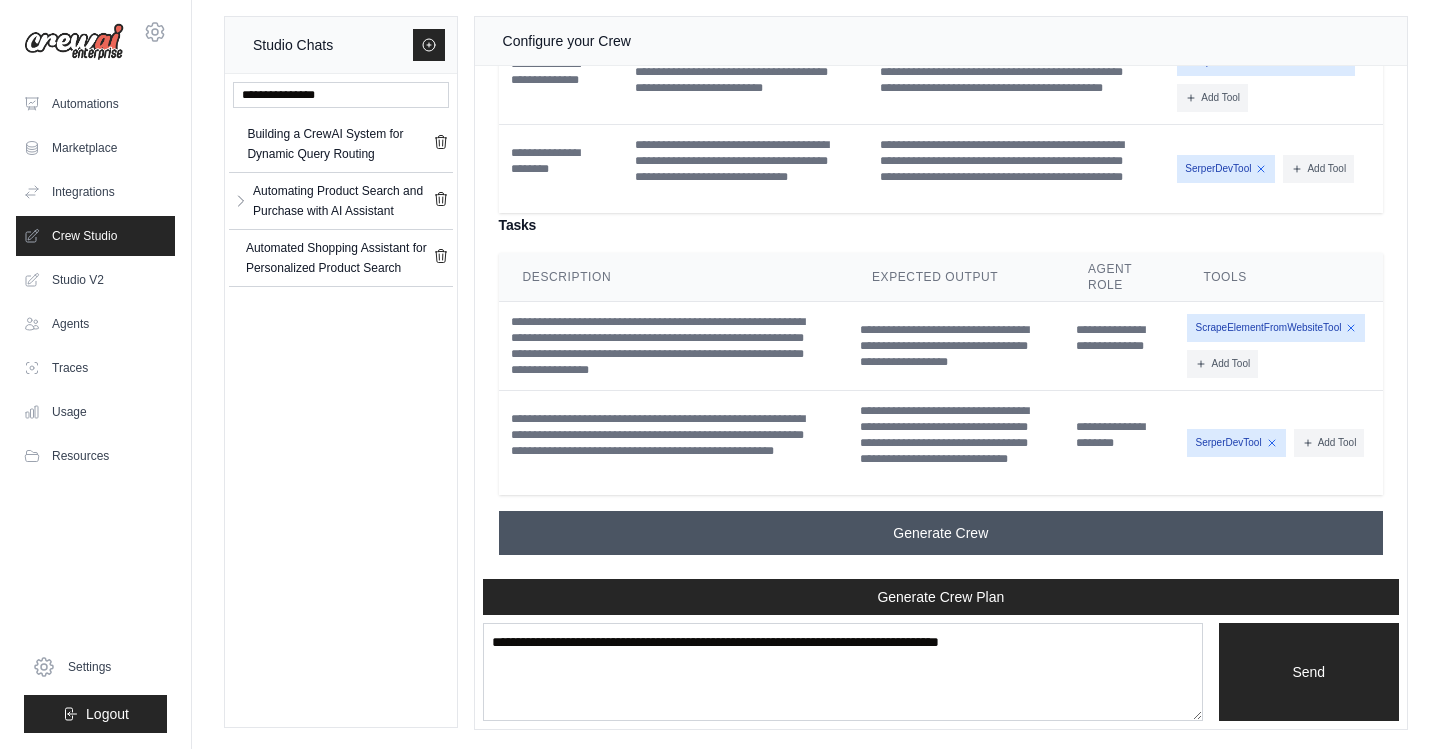click on "Generate Crew" at bounding box center (940, 533) 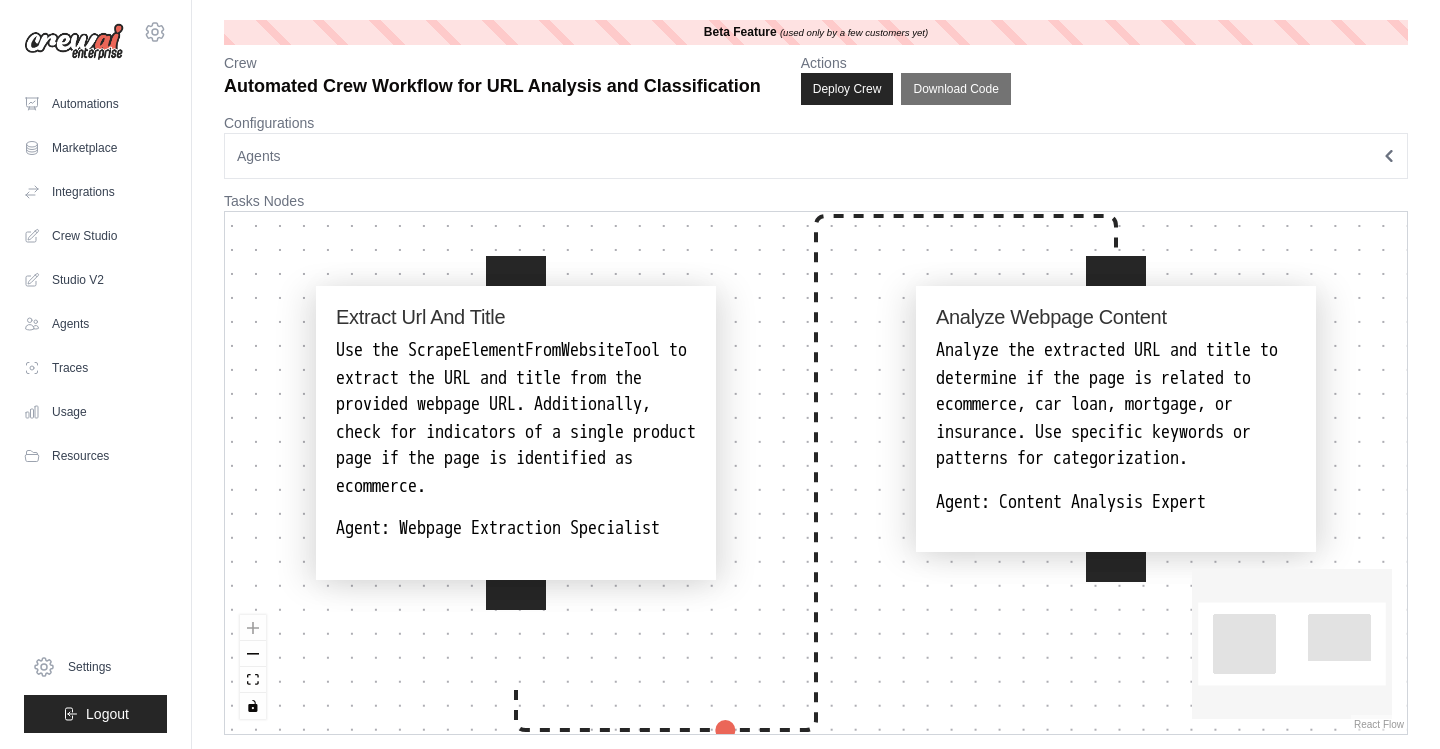 scroll, scrollTop: 0, scrollLeft: 0, axis: both 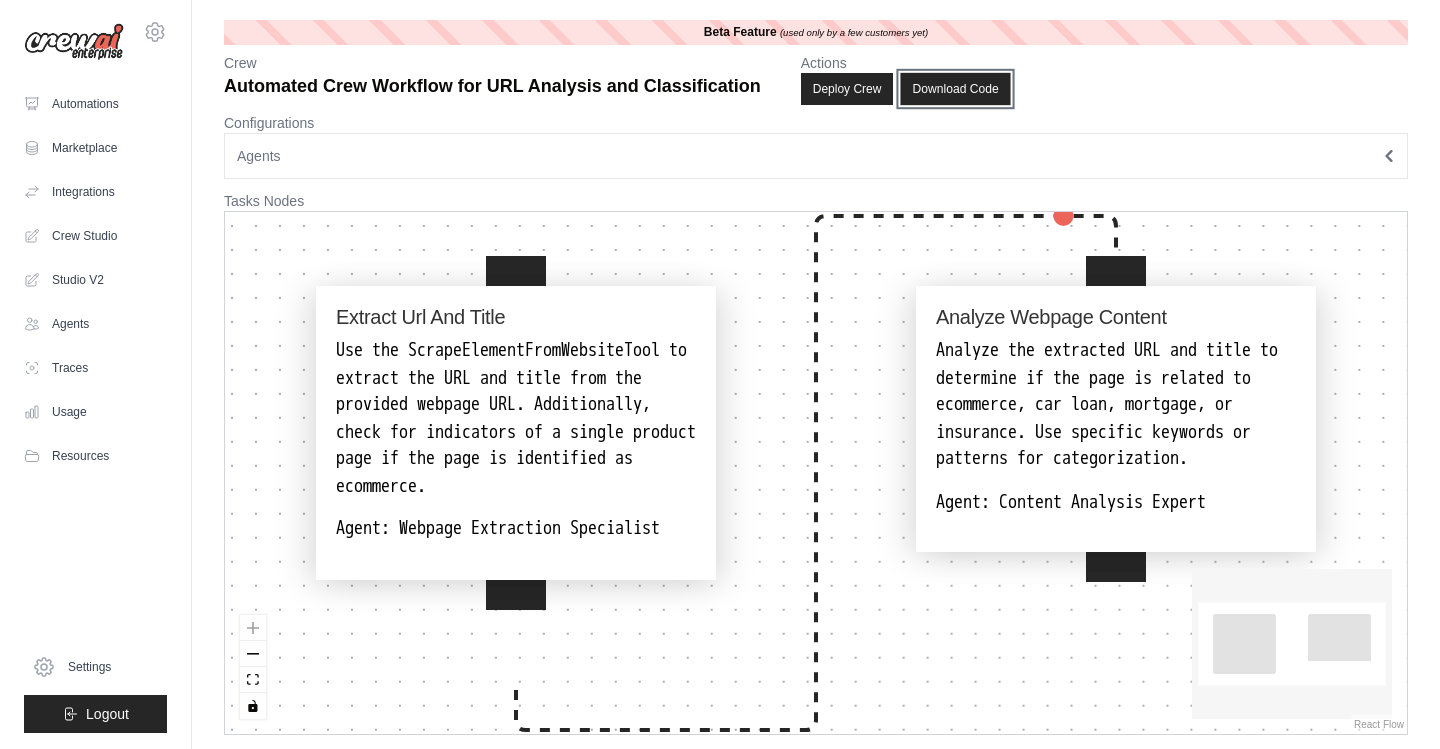 click on "Download Code" at bounding box center [956, 89] 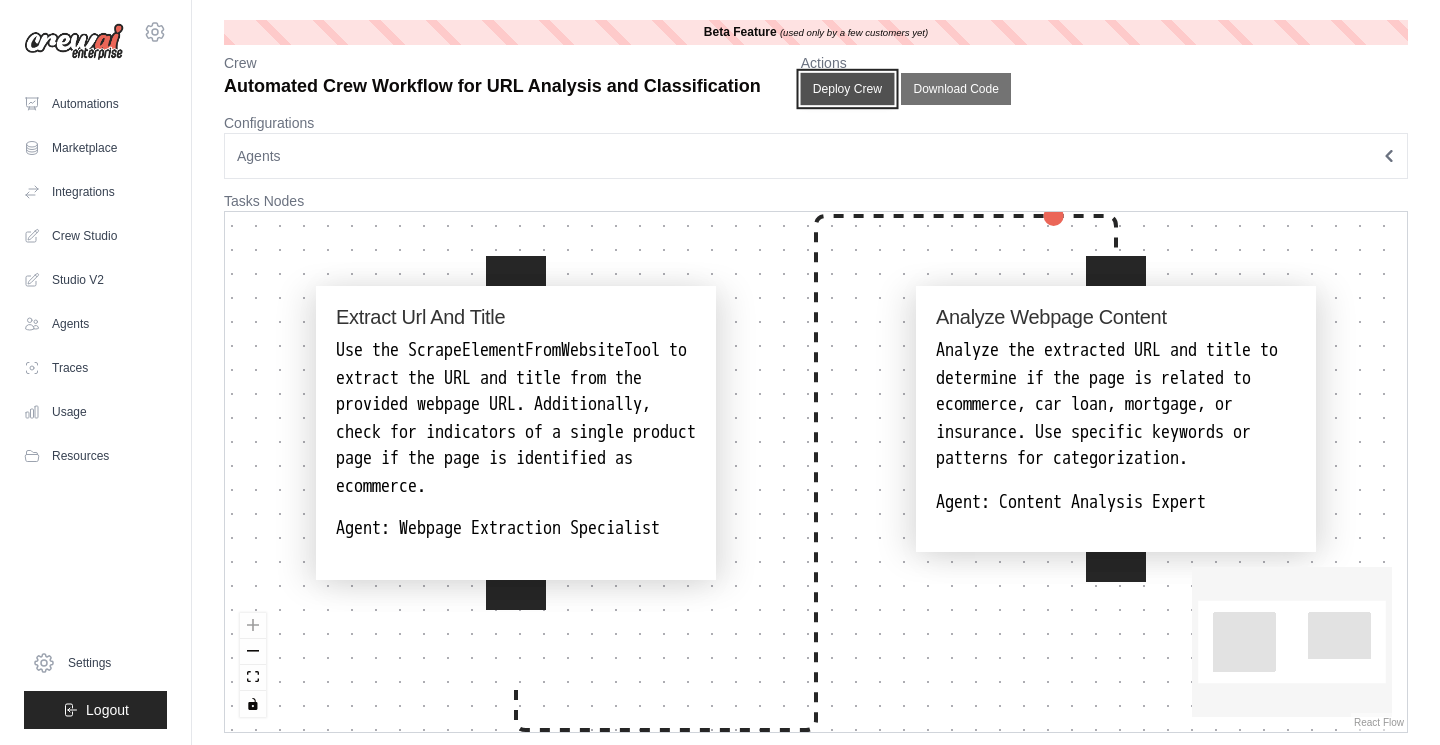 click on "Deploy Crew" at bounding box center [847, 89] 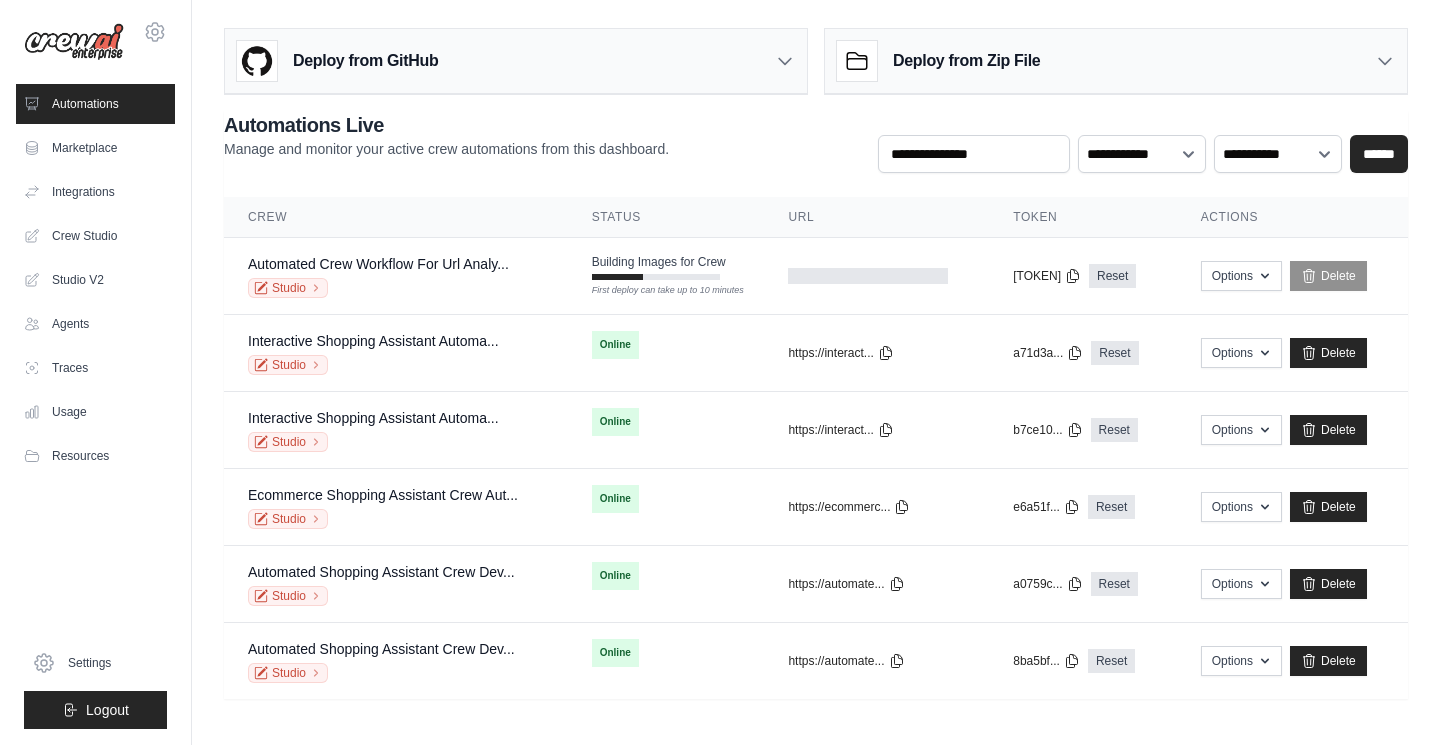 scroll, scrollTop: 0, scrollLeft: 0, axis: both 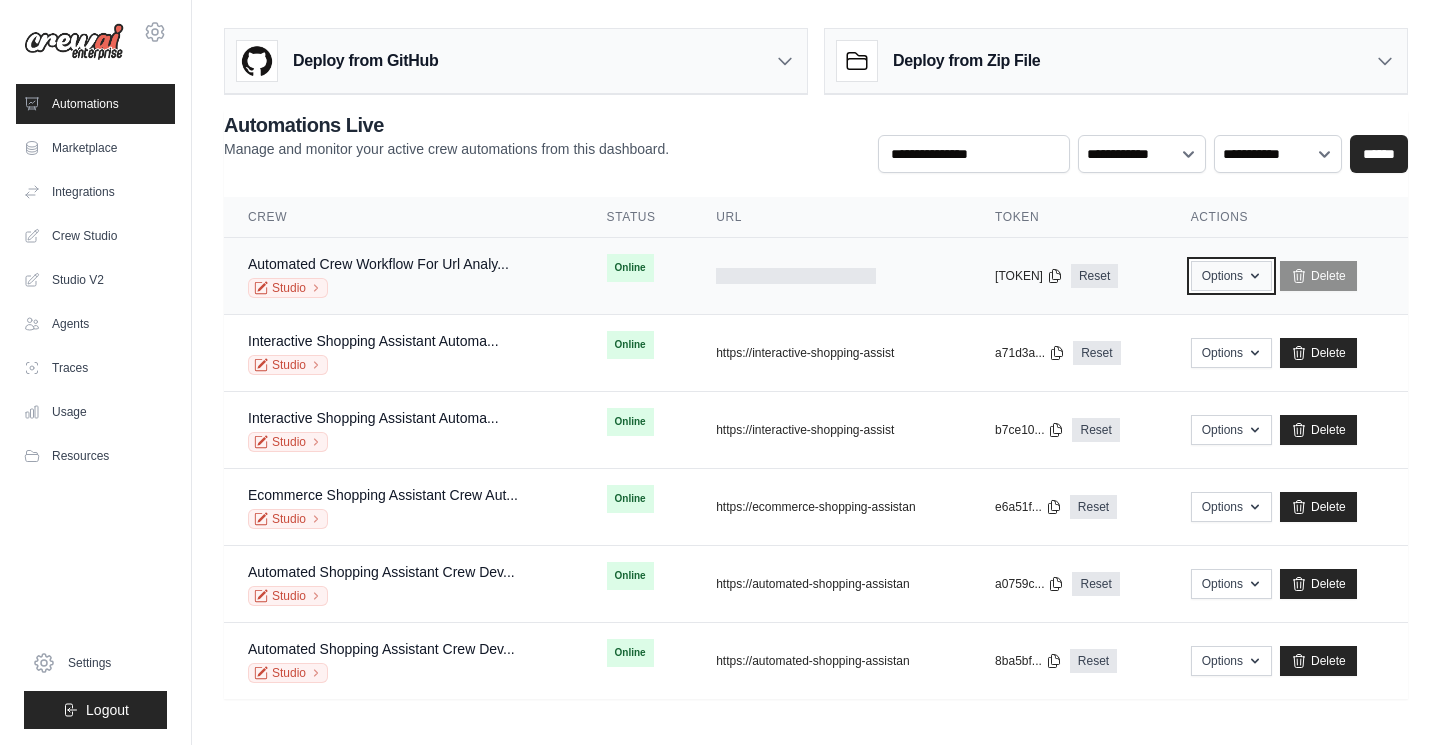 click on "Options" at bounding box center (1231, 276) 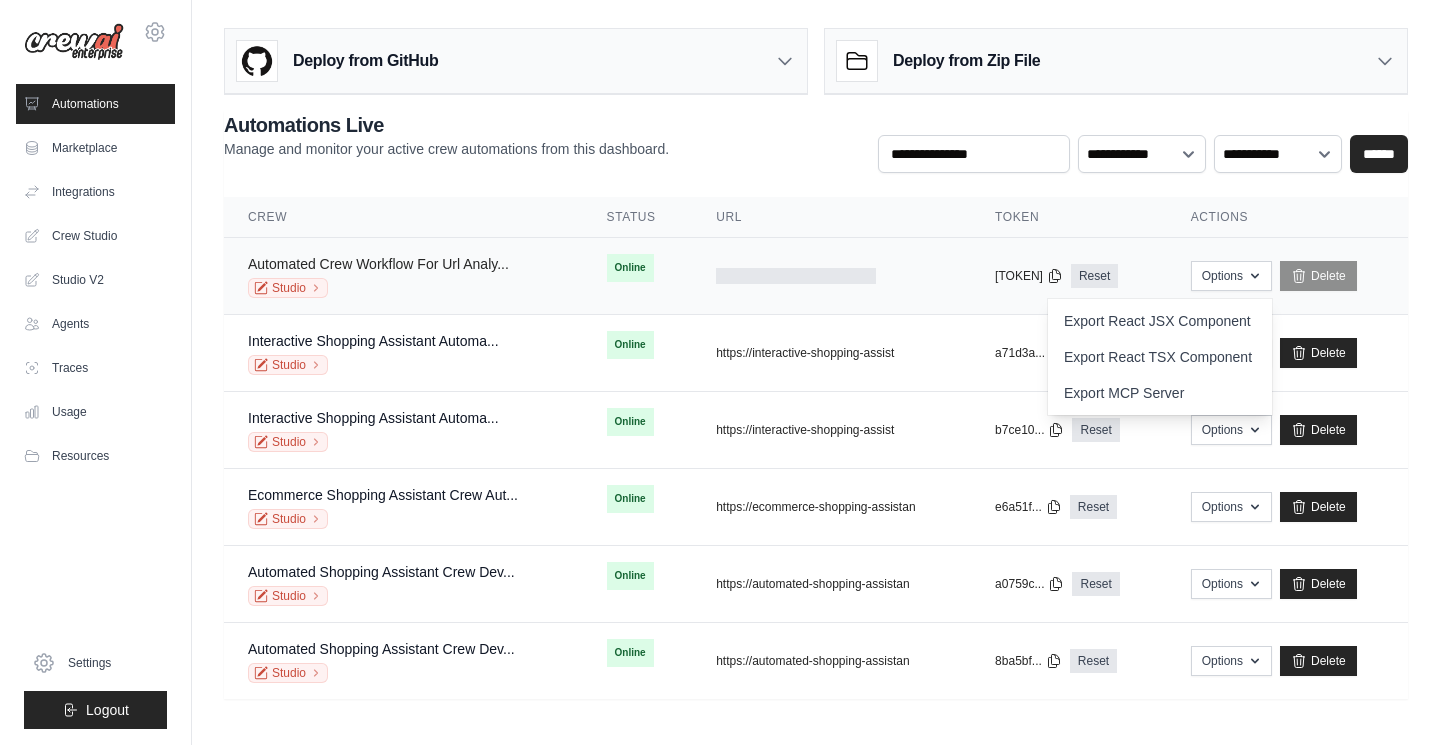 click on "Automated Crew Workflow For Url Analy..." at bounding box center [378, 264] 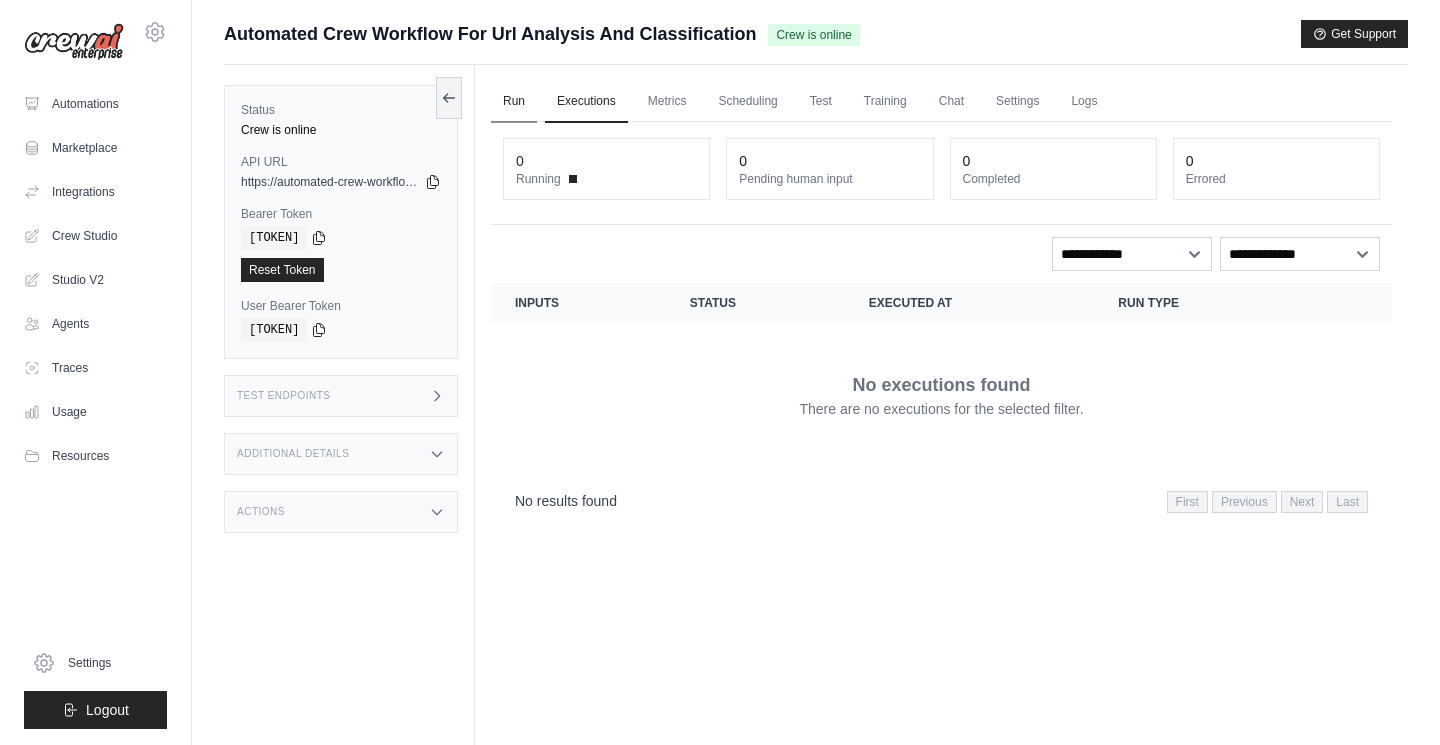 click on "Run" at bounding box center (514, 102) 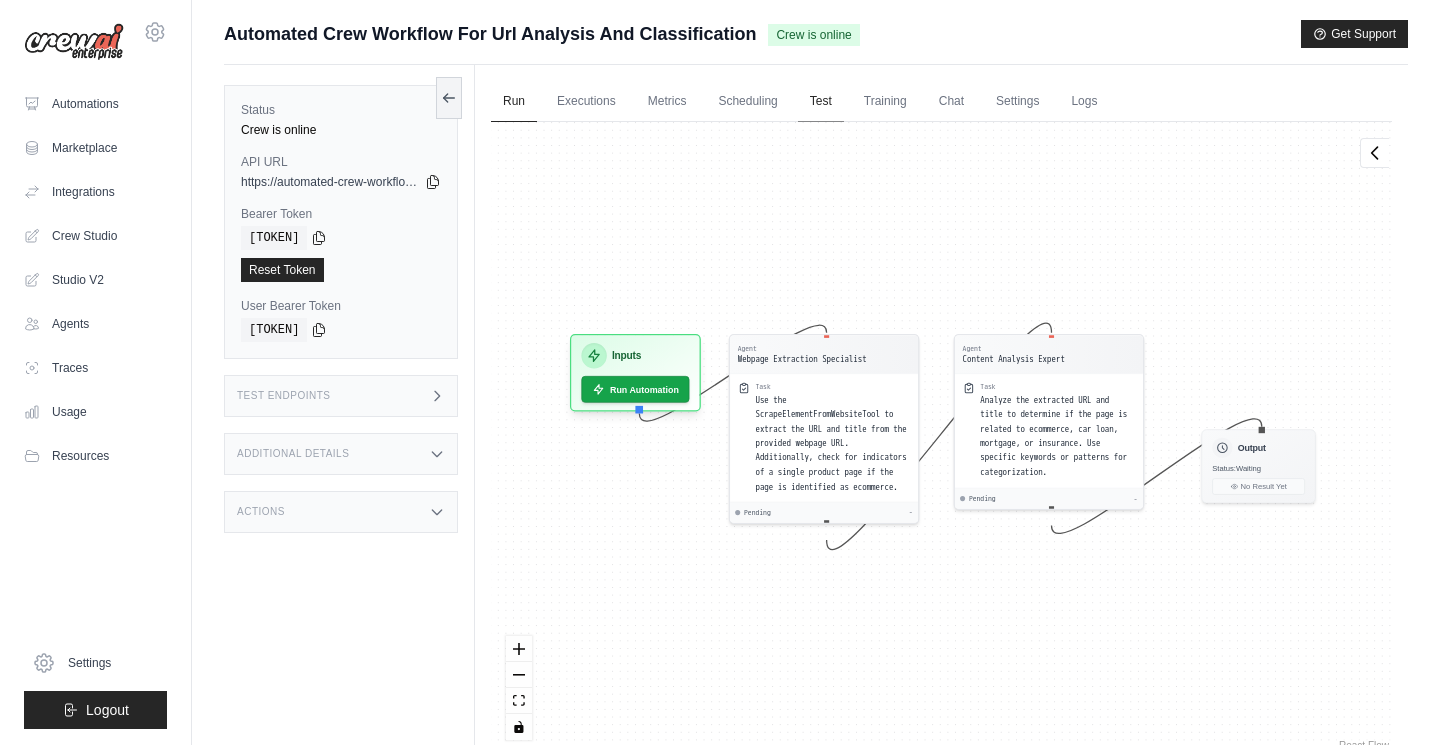 click on "Test" at bounding box center (821, 102) 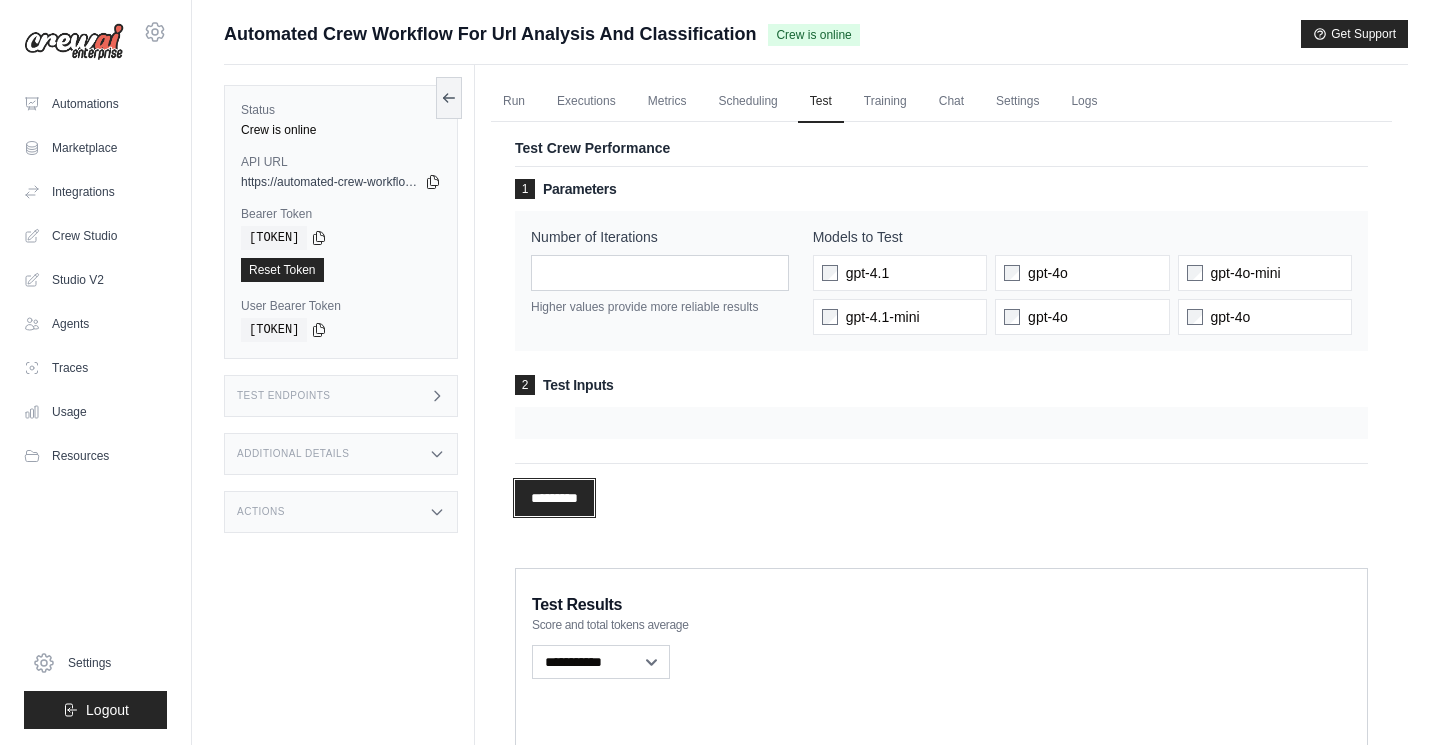 click on "*********" at bounding box center (554, 498) 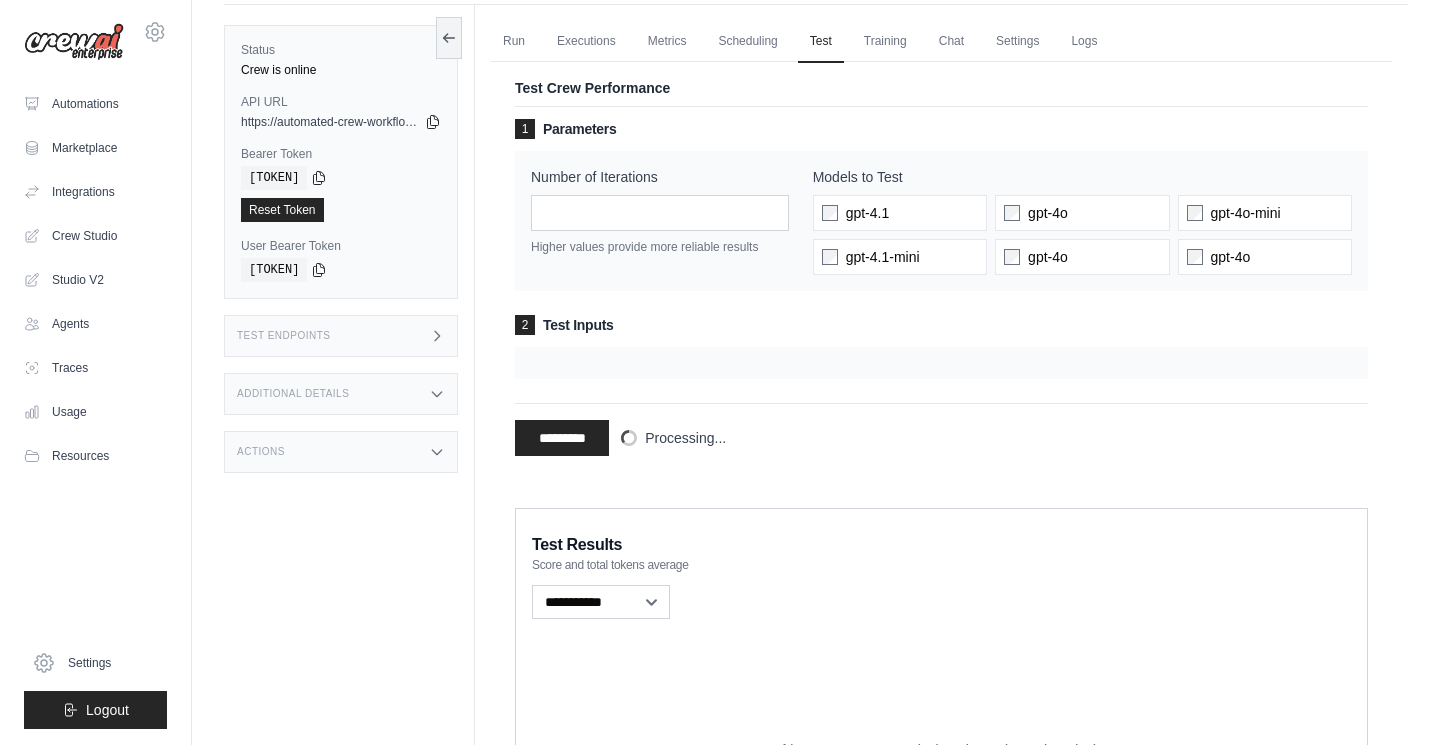 scroll, scrollTop: 0, scrollLeft: 0, axis: both 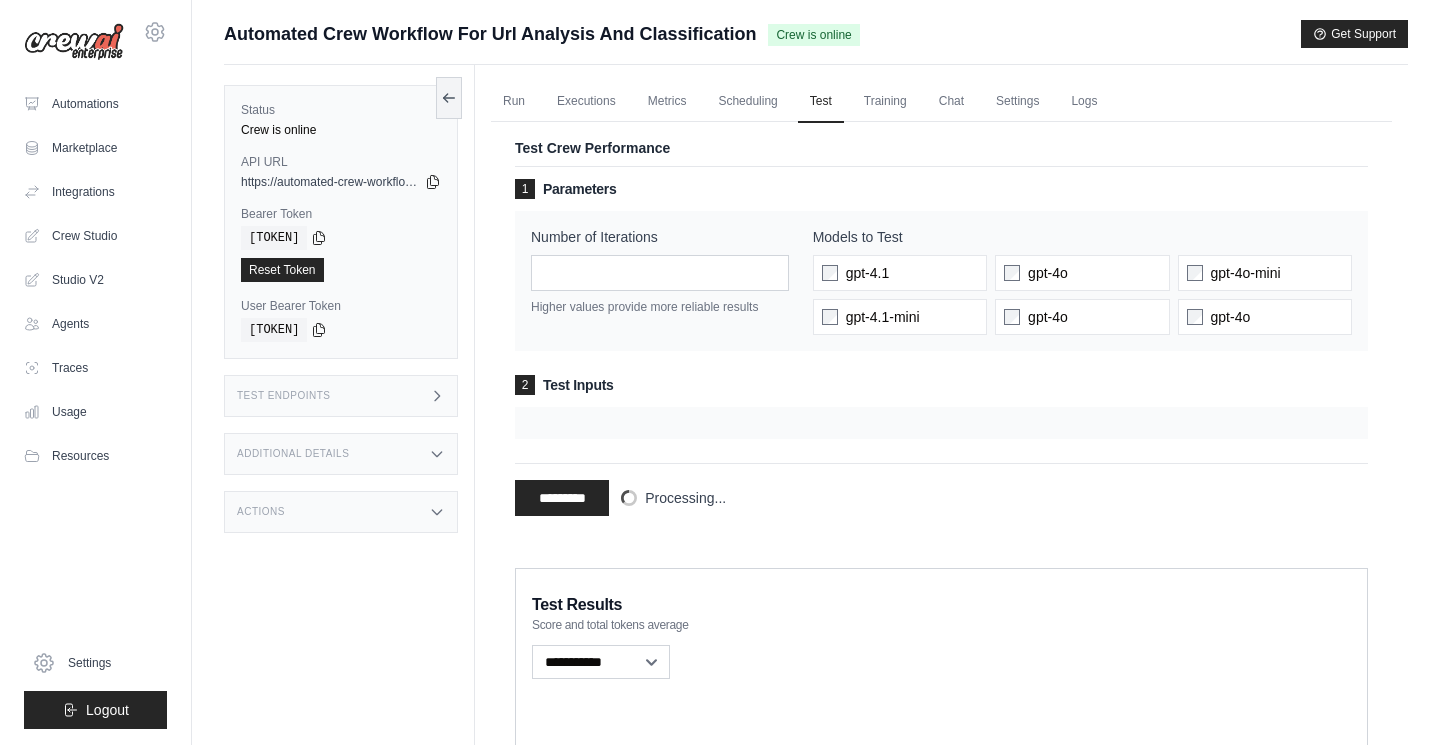click on "Status
Crew is online
API URL
copied
https://automated-crew-workflow-for-url-analysis-an-a1572b16.crewai.com
Bearer Token
copied
d6dd4b6fdaa7
Reset Token
User Bearer Token" at bounding box center [349, 437] 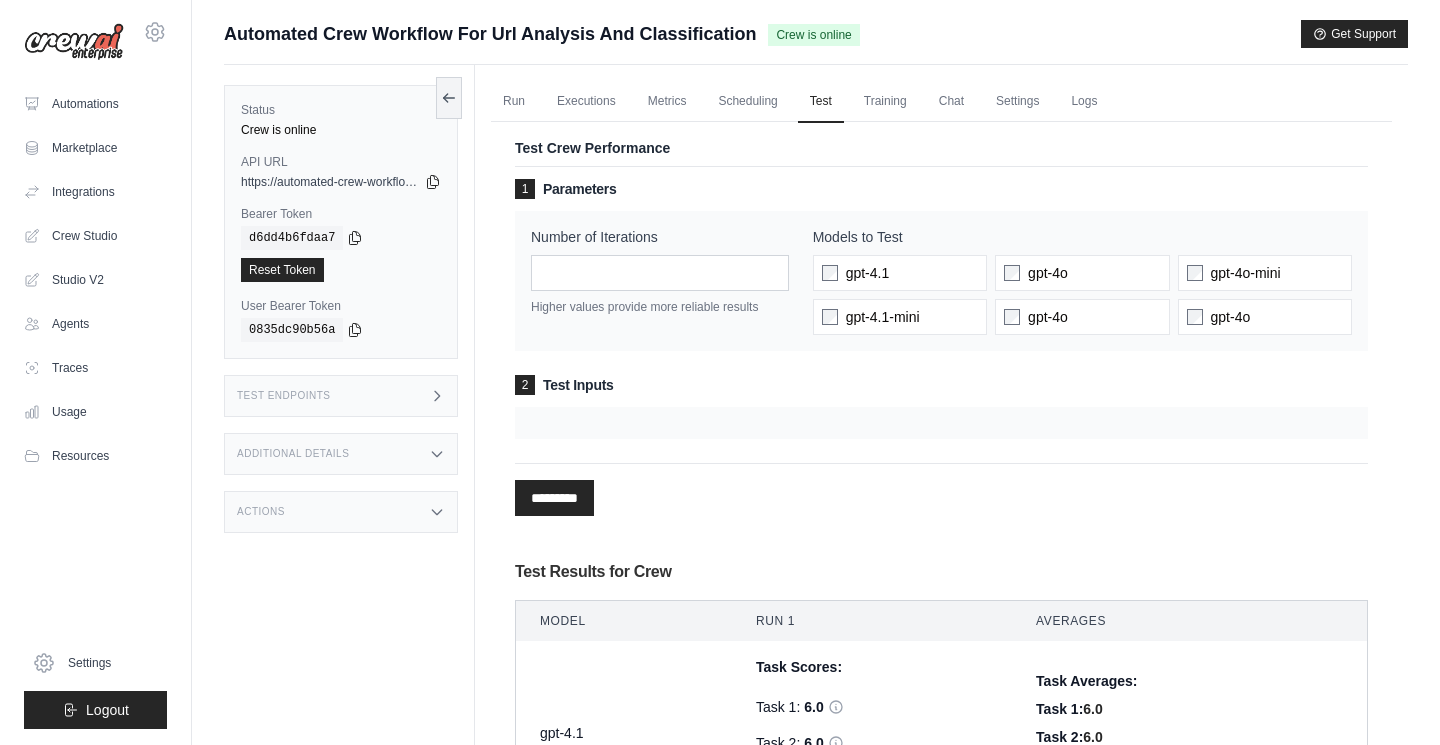 scroll, scrollTop: 0, scrollLeft: 0, axis: both 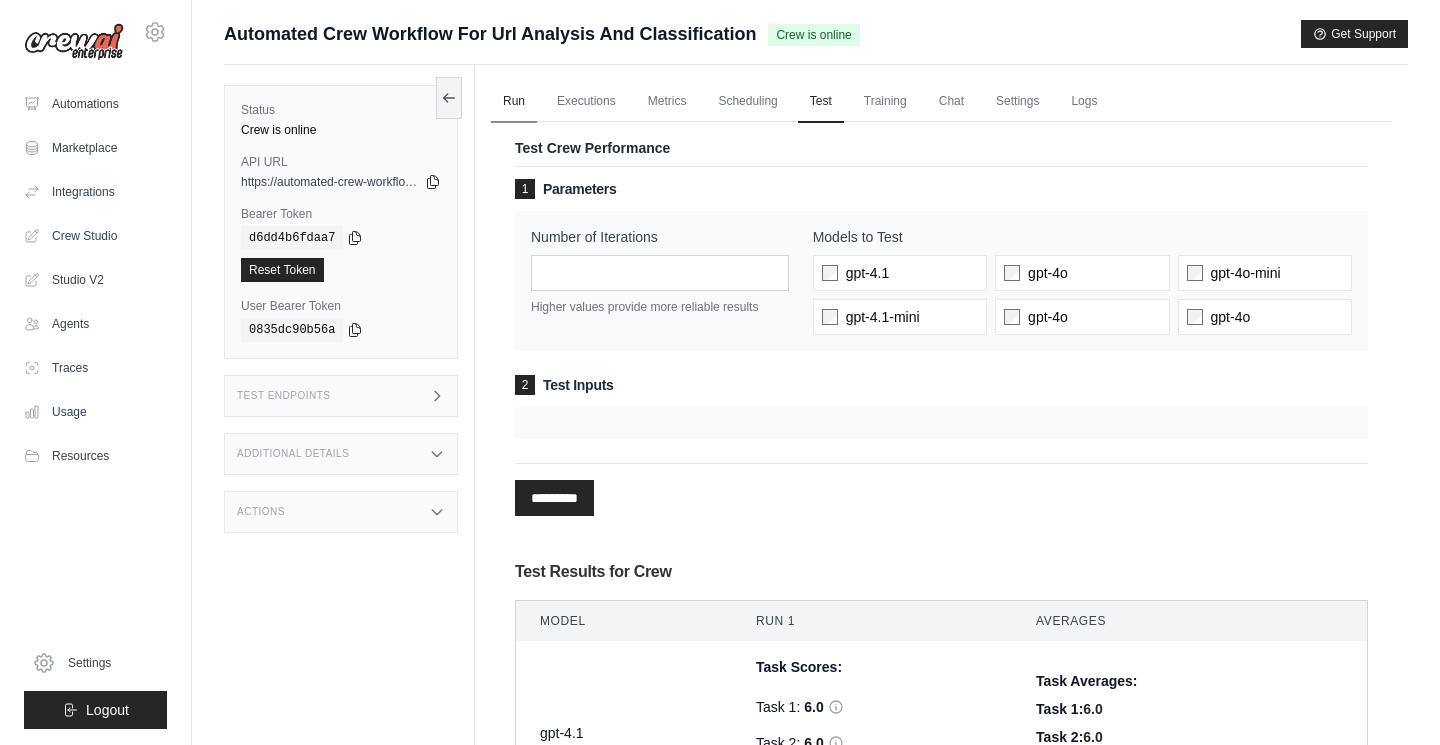 click on "Run" at bounding box center (514, 102) 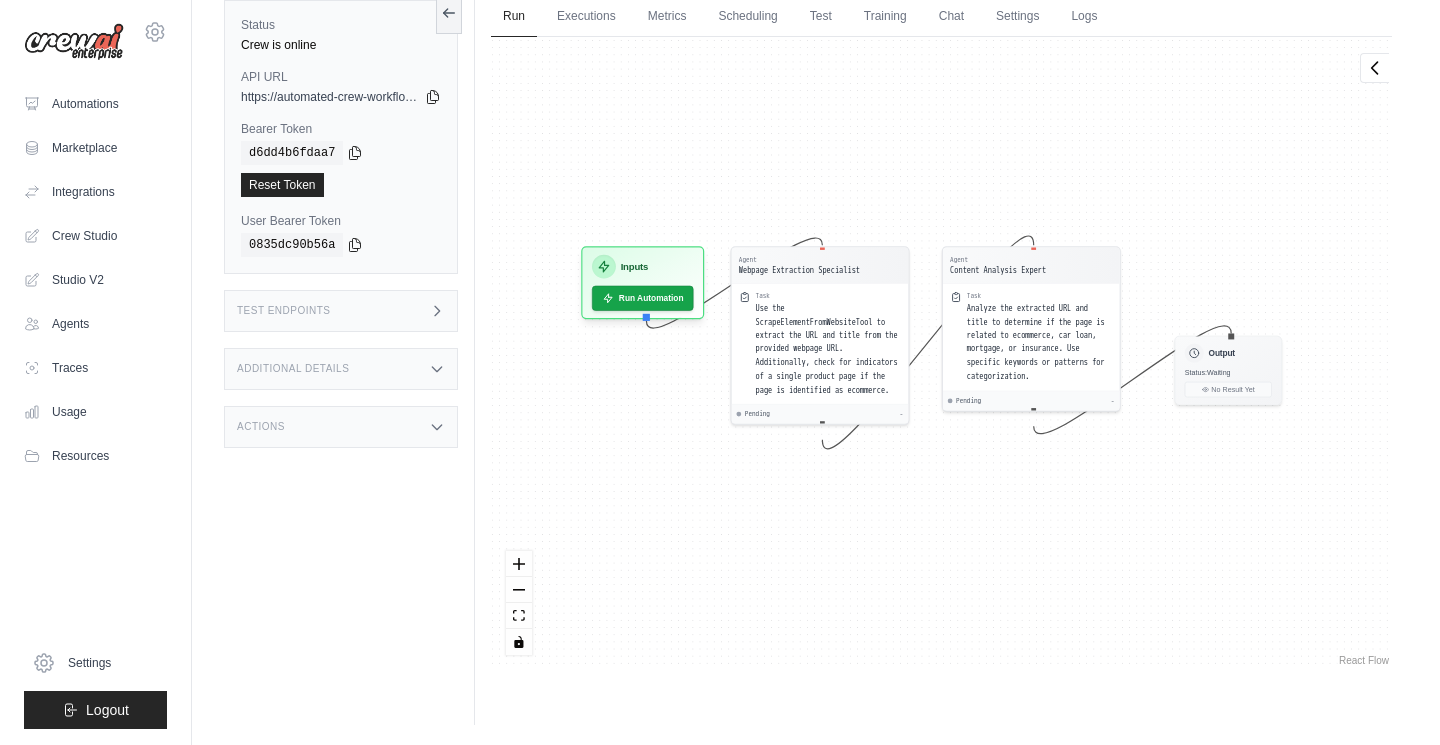 scroll, scrollTop: 0, scrollLeft: 0, axis: both 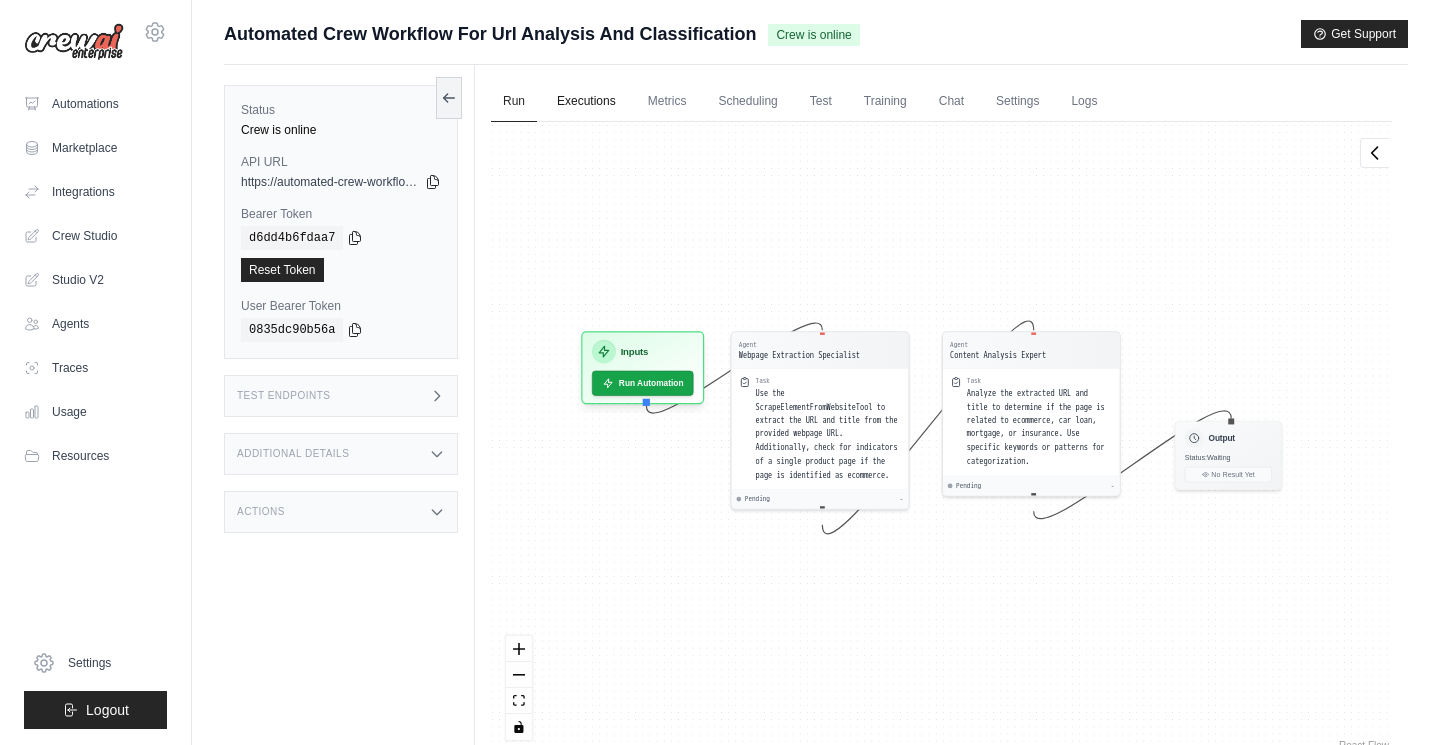 click on "Executions" at bounding box center (586, 102) 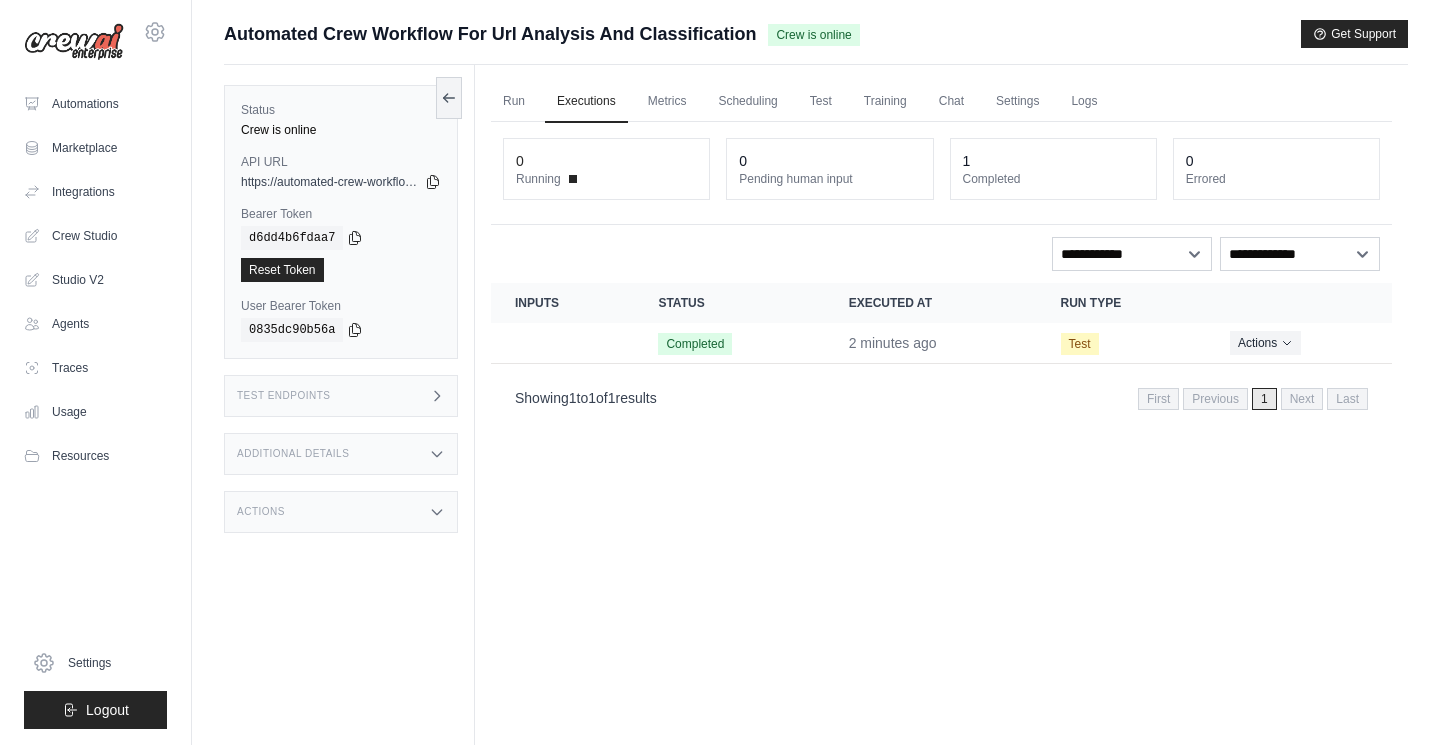 click at bounding box center [562, 343] 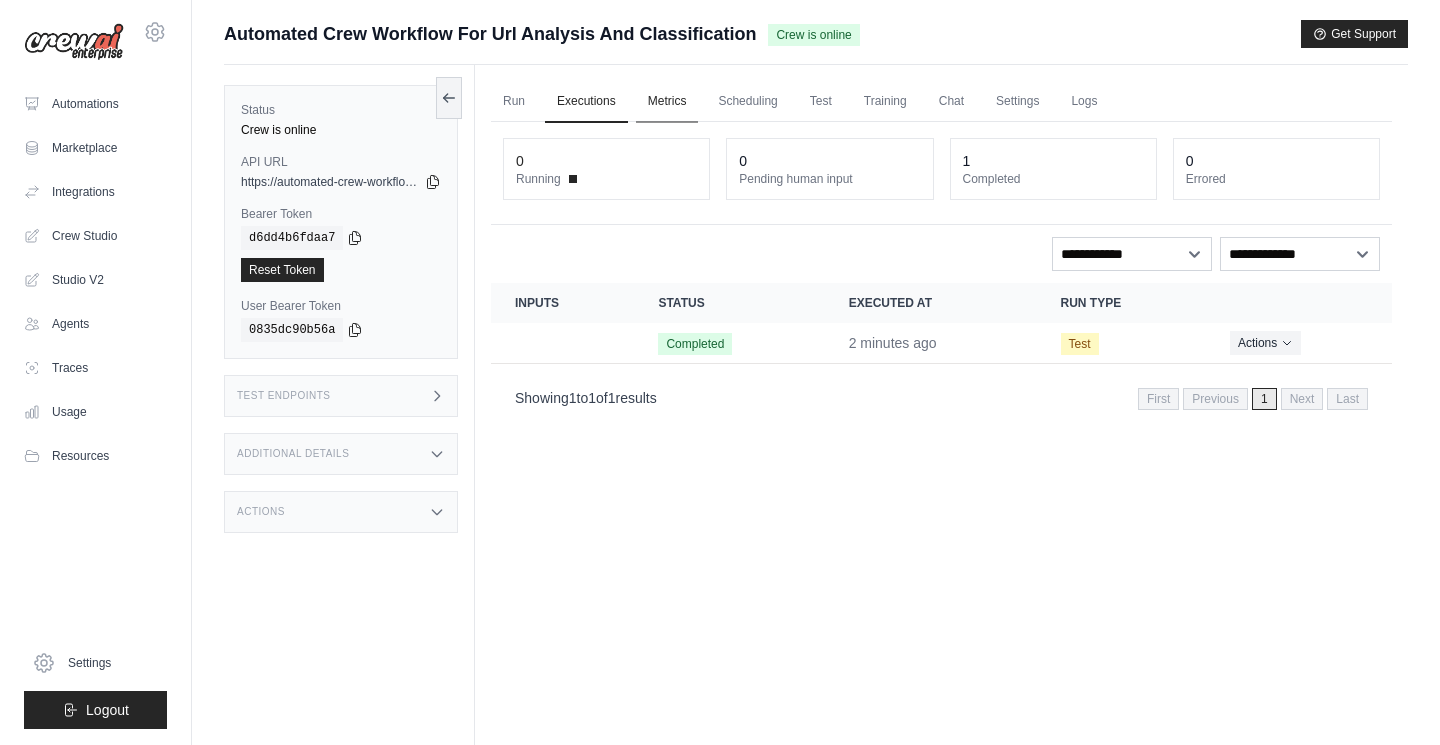 click on "Metrics" at bounding box center (667, 102) 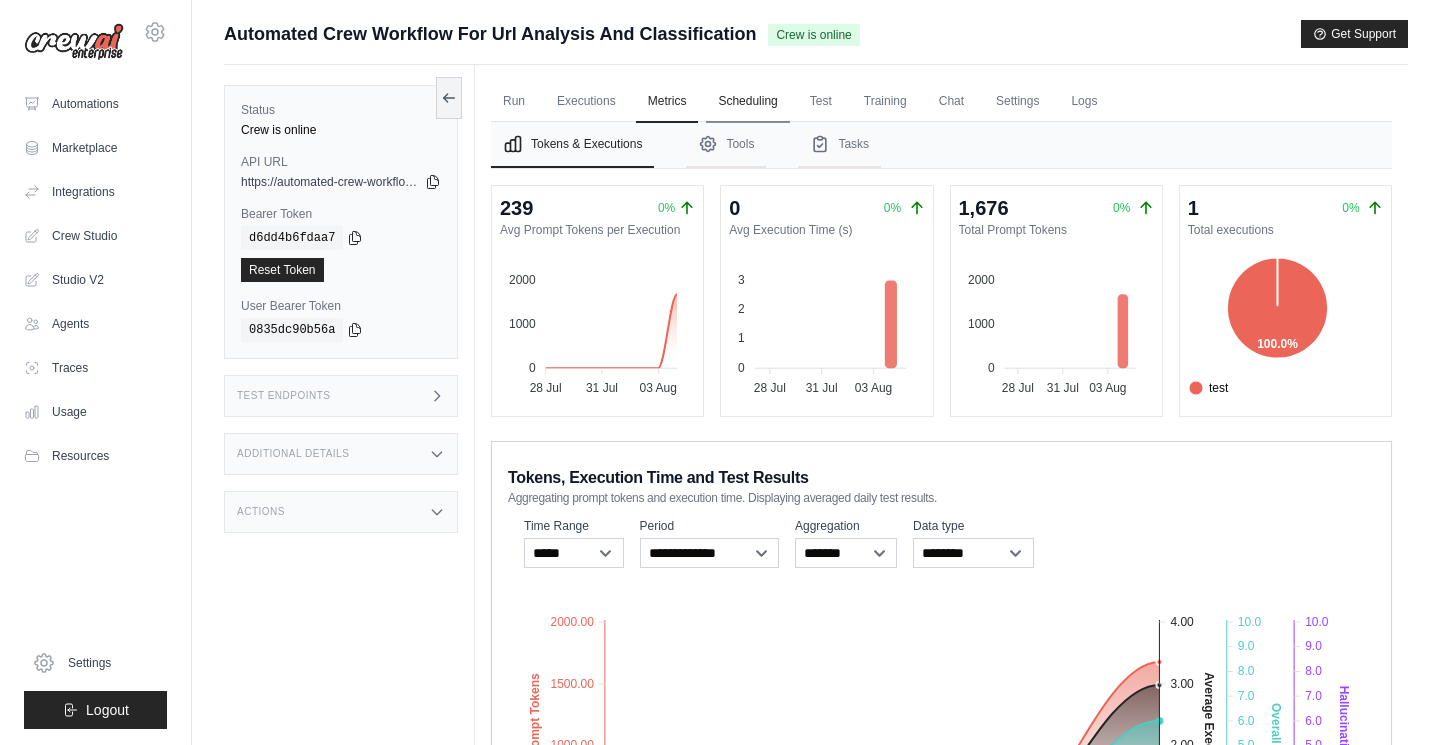 click on "Scheduling" at bounding box center (747, 102) 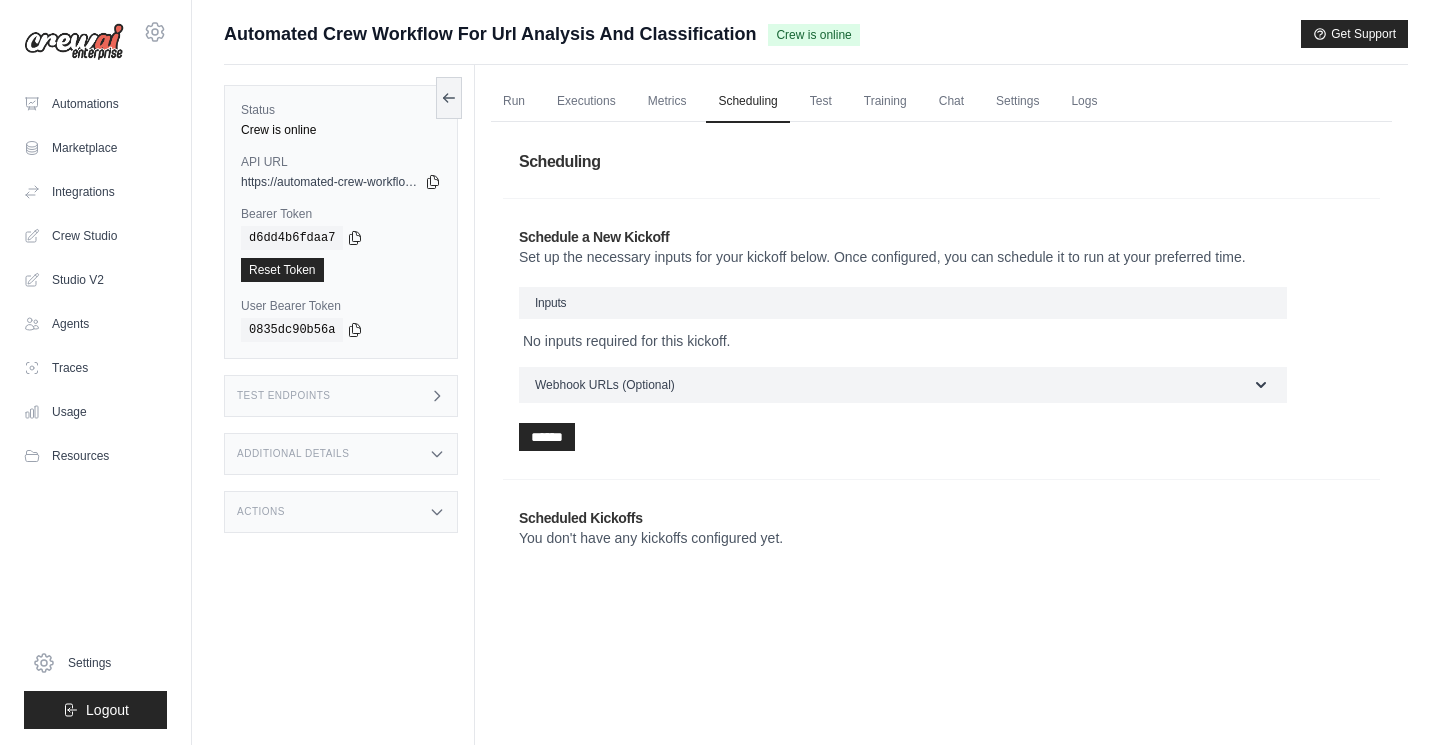 click on "Inputs" at bounding box center (550, 303) 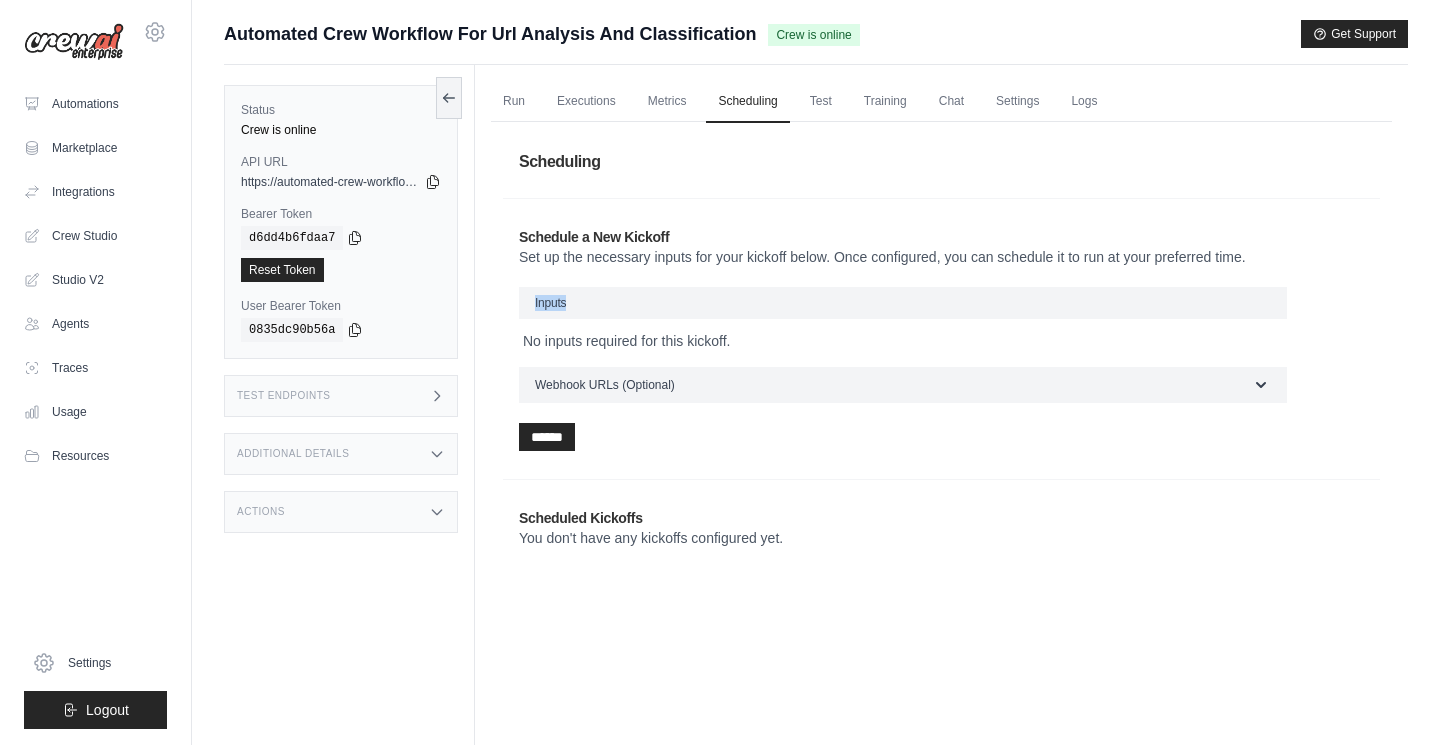 click on "Inputs" at bounding box center [550, 303] 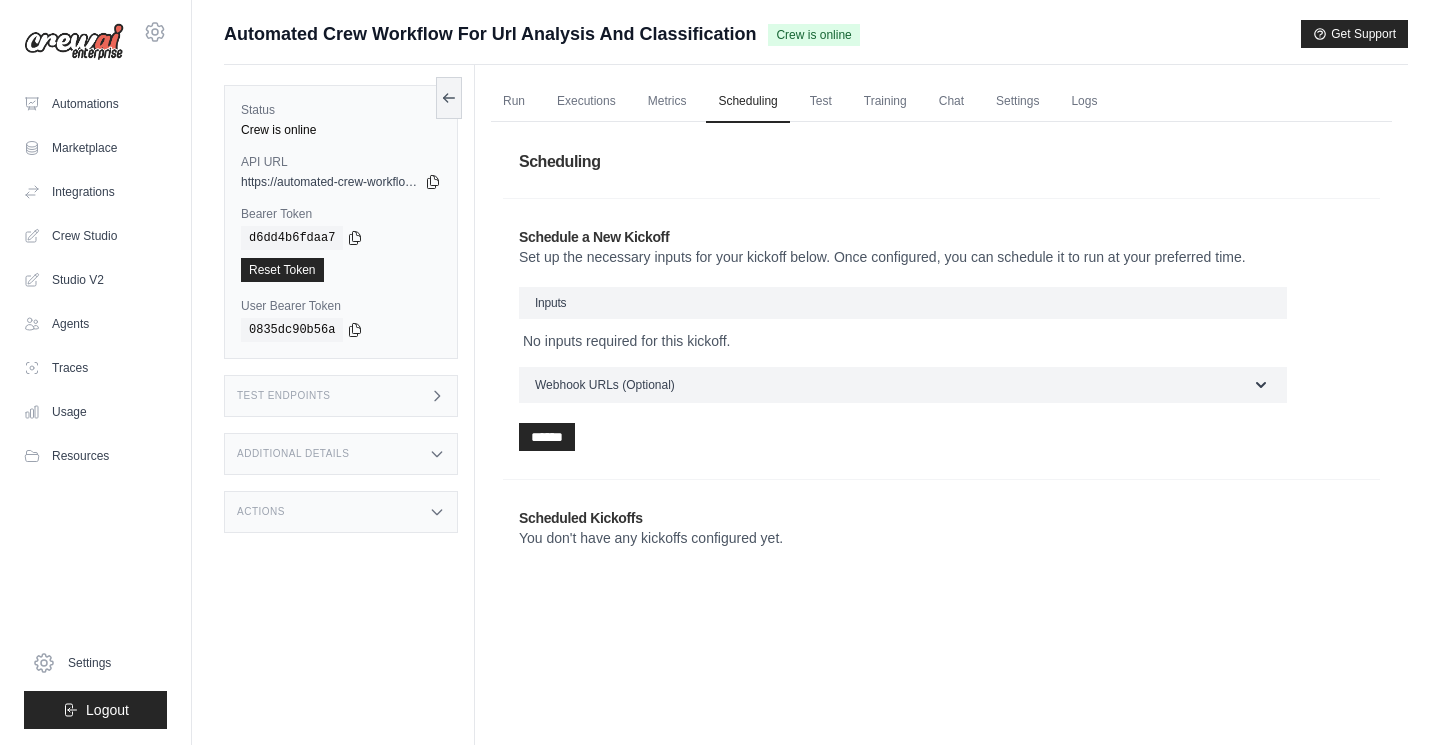 click on "Inputs" at bounding box center (550, 303) 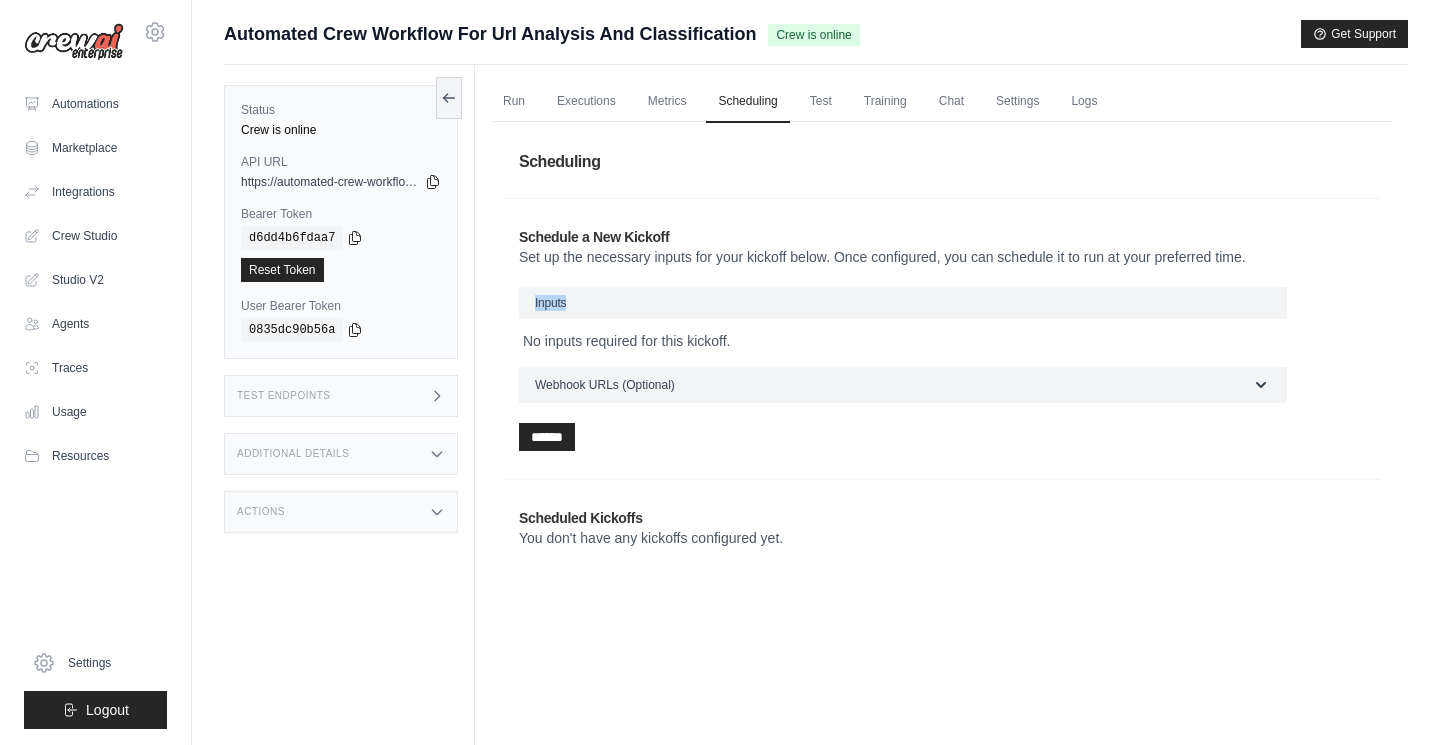 click on "Inputs" at bounding box center [550, 303] 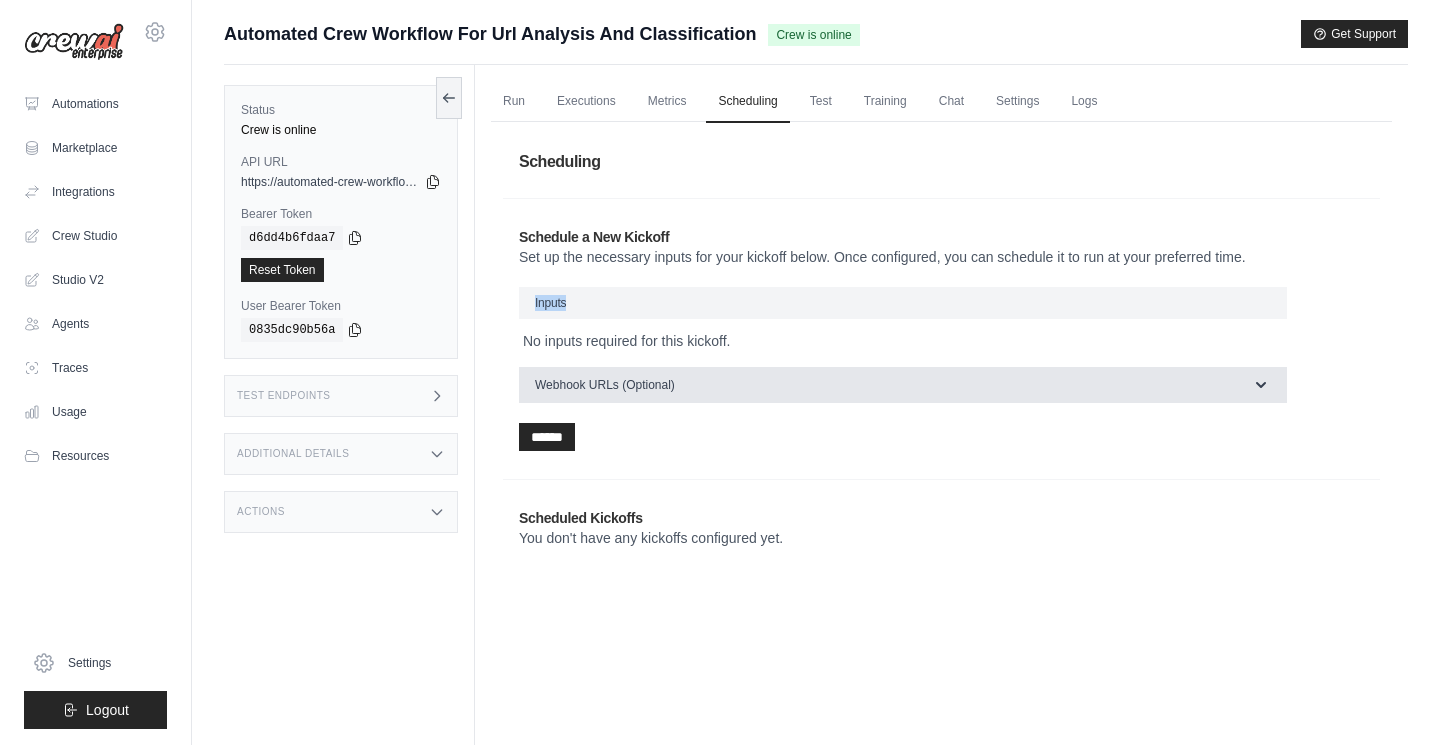 click on "Webhook URLs (Optional)" at bounding box center (605, 385) 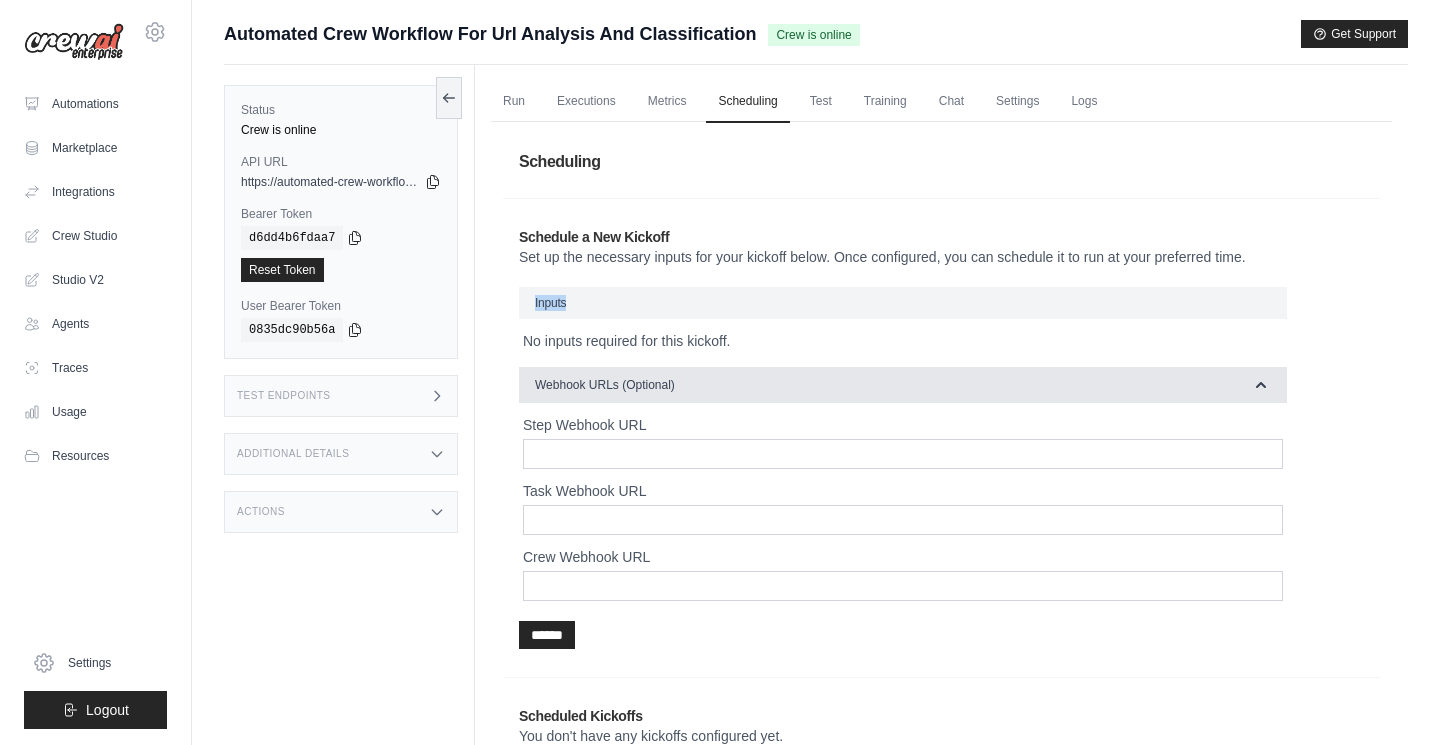 click on "Webhook URLs (Optional)" at bounding box center [605, 385] 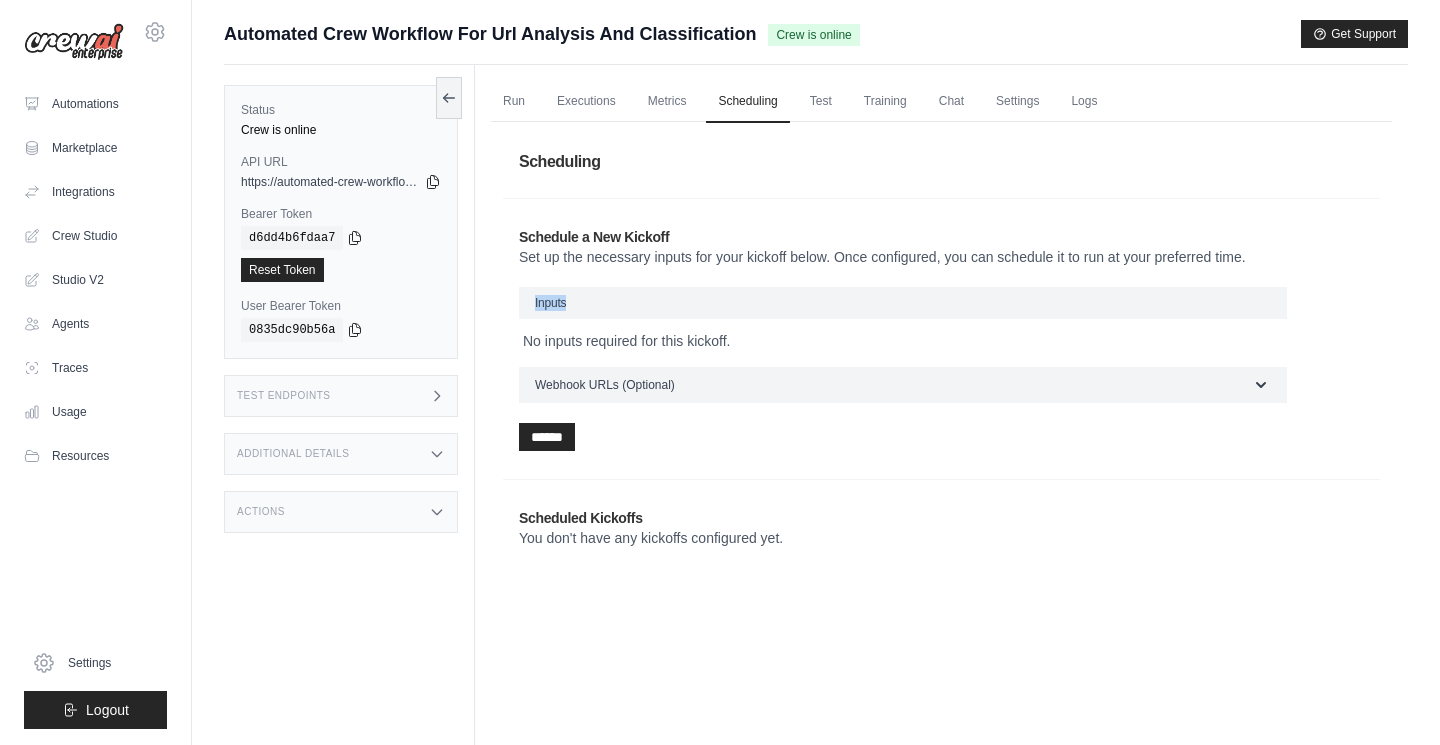 click on "Inputs" at bounding box center (903, 303) 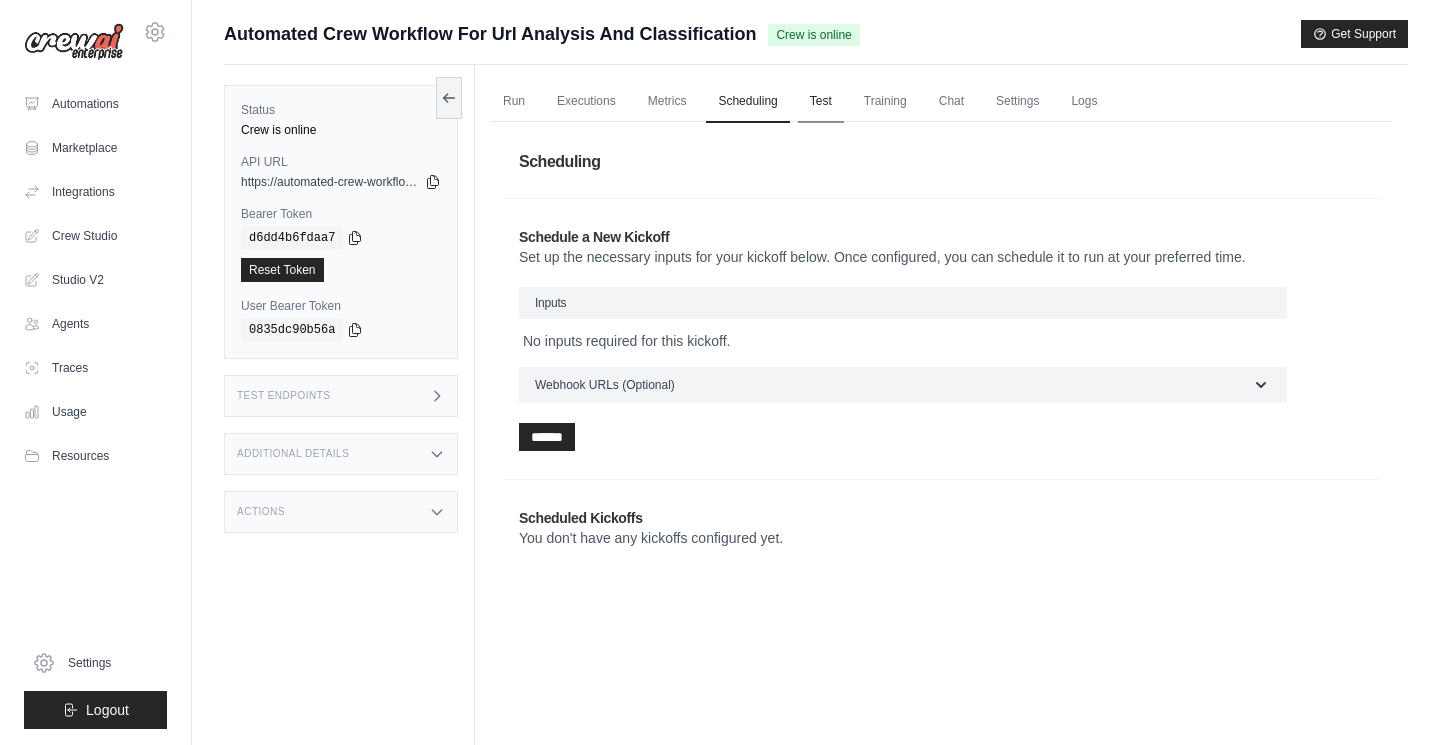 click on "Test" at bounding box center [821, 102] 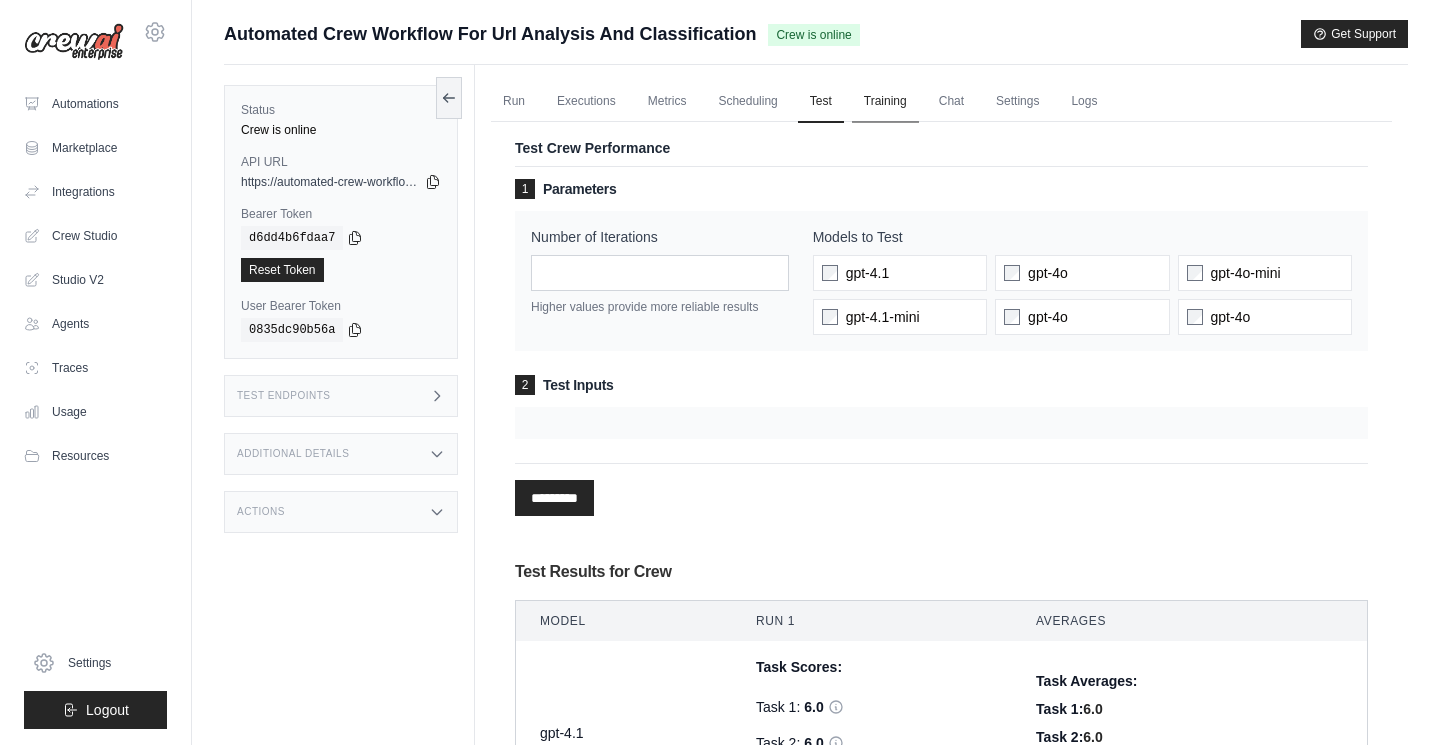 click on "Training" at bounding box center (885, 102) 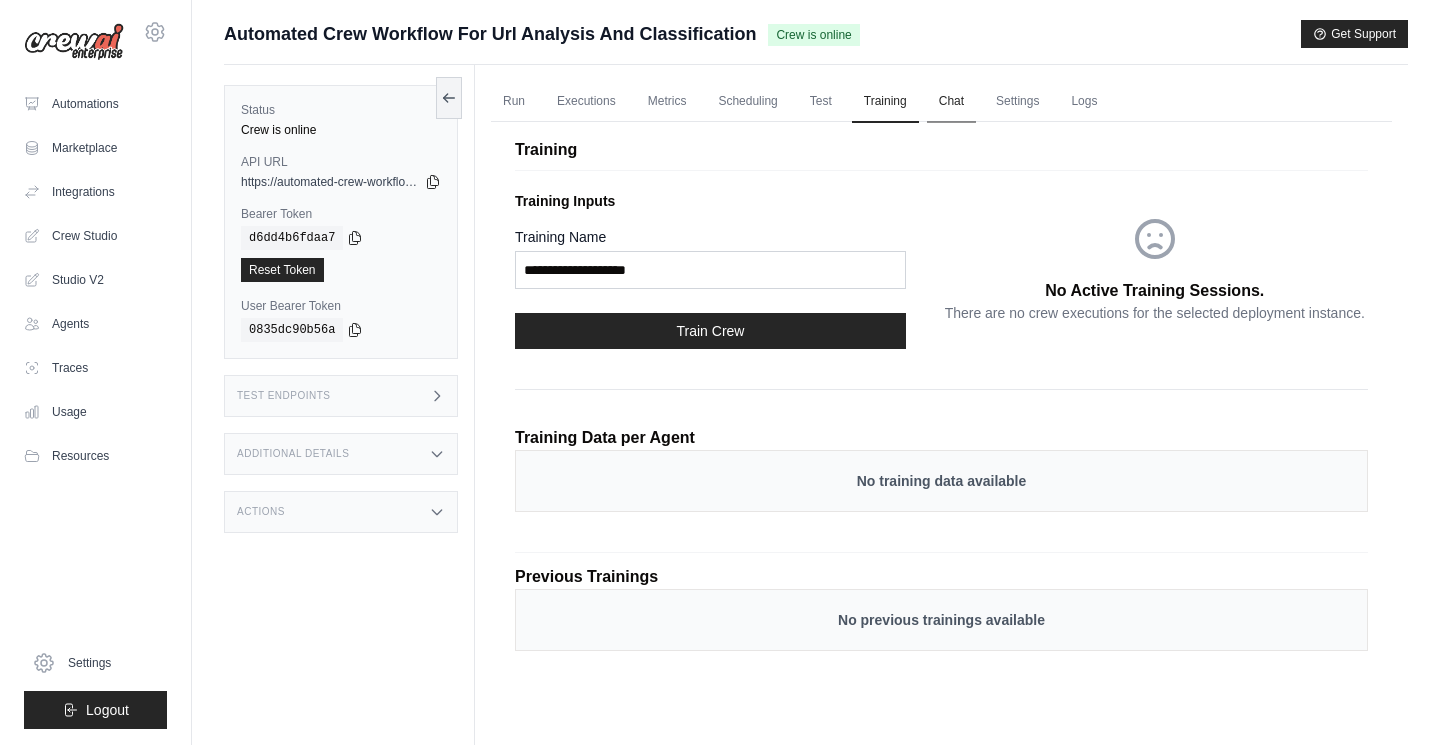 click on "Chat" at bounding box center [951, 102] 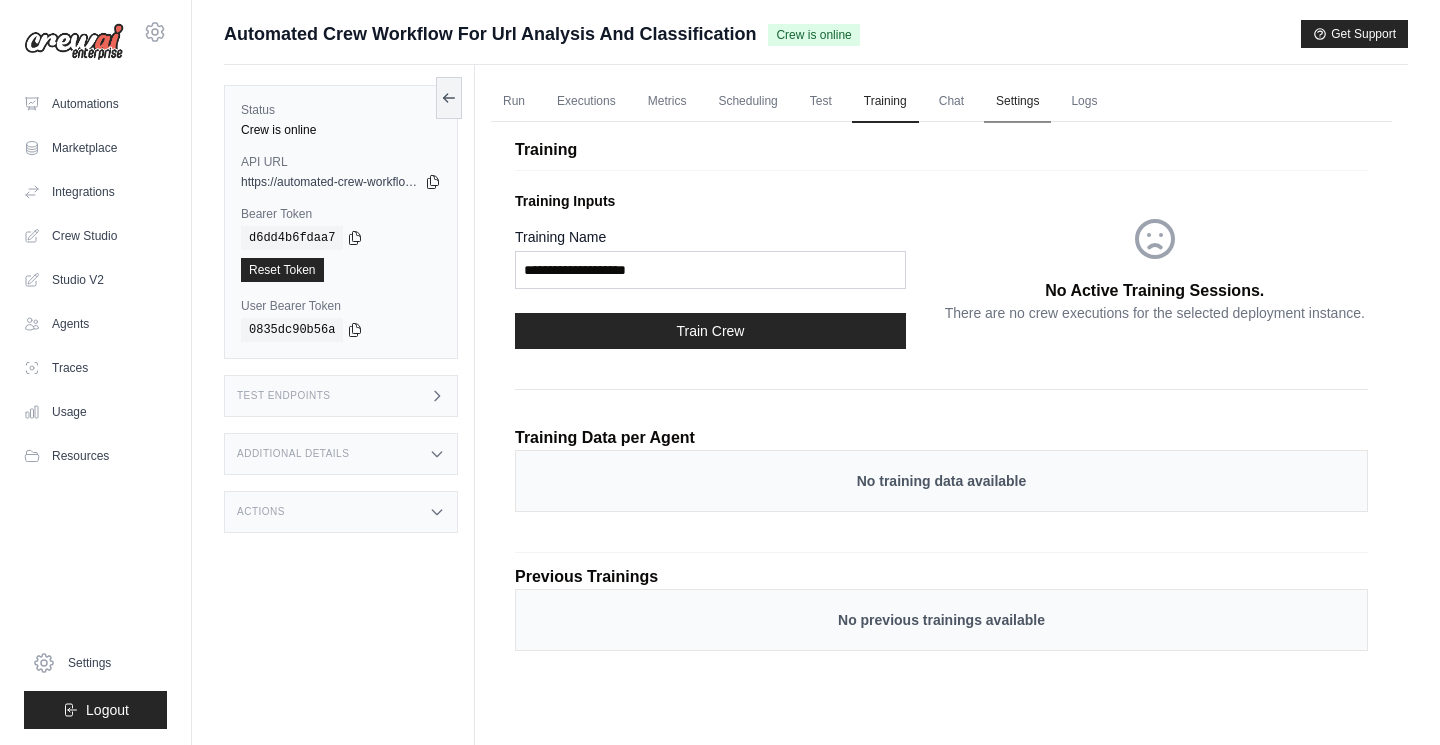 click on "Settings" at bounding box center [1017, 102] 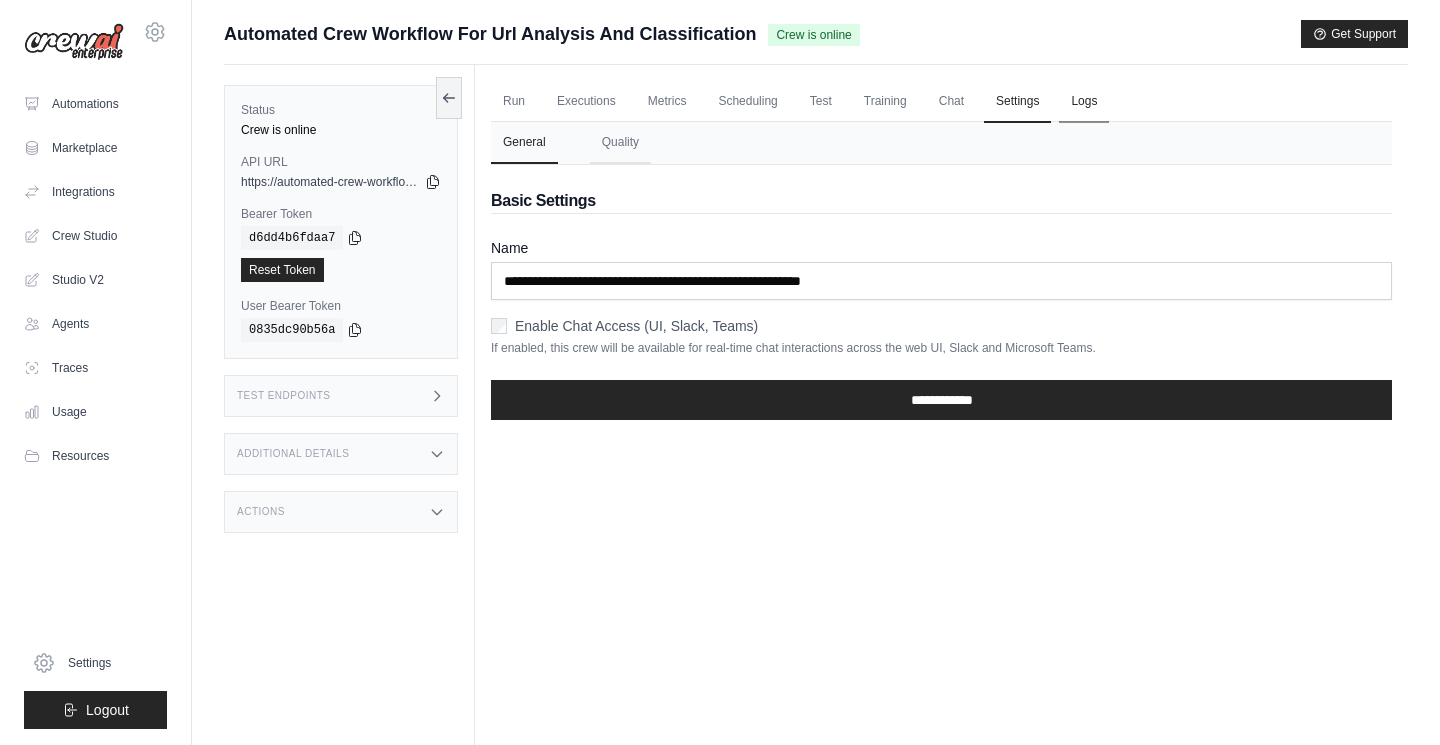 click on "Logs" at bounding box center [1084, 102] 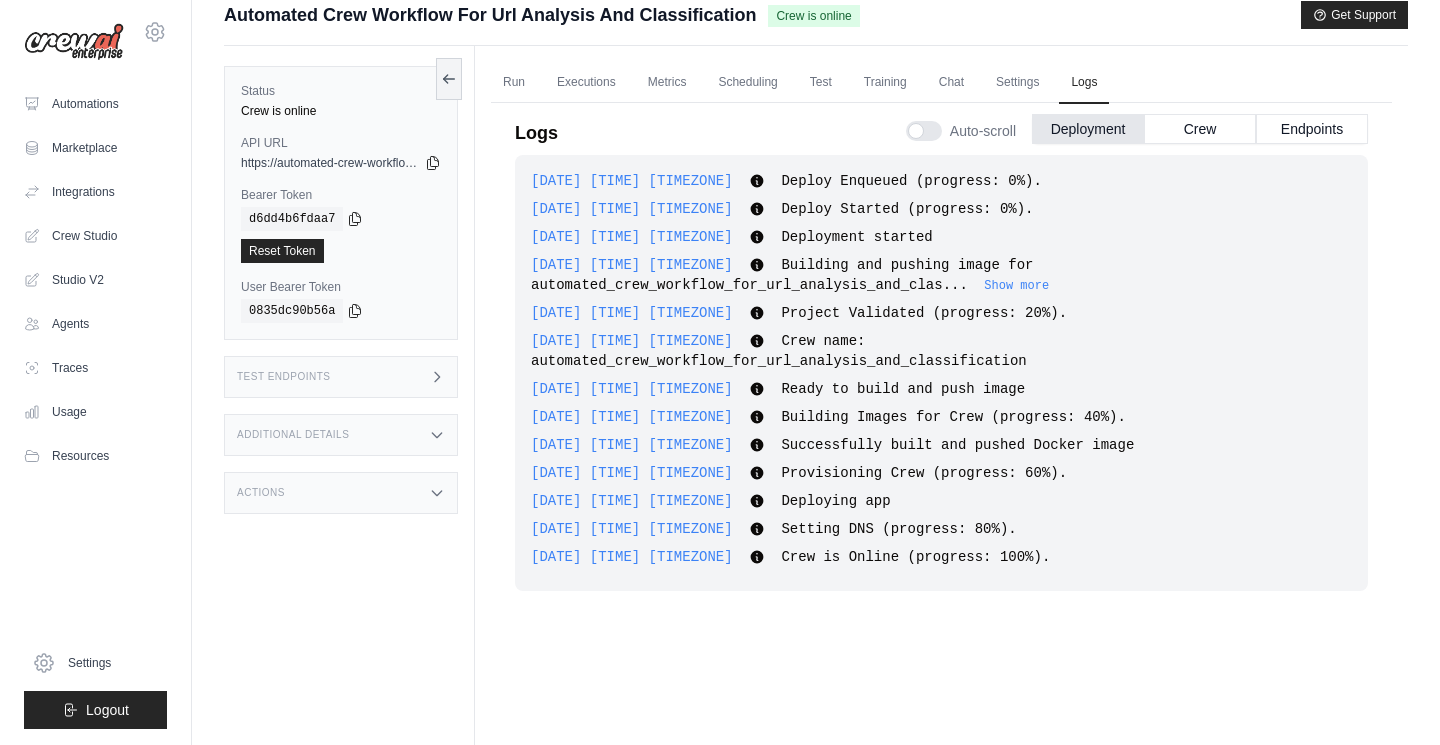 scroll, scrollTop: 0, scrollLeft: 0, axis: both 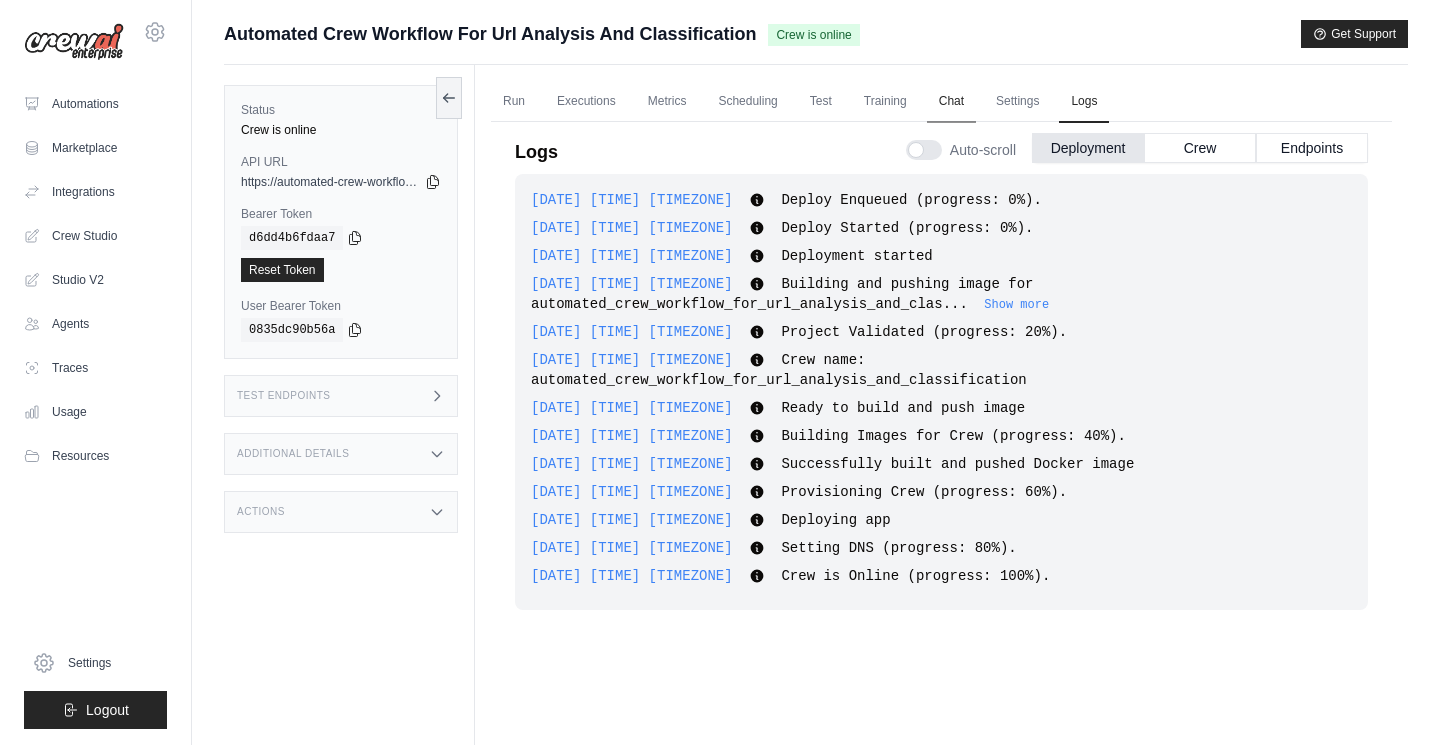 click on "Chat" at bounding box center (951, 102) 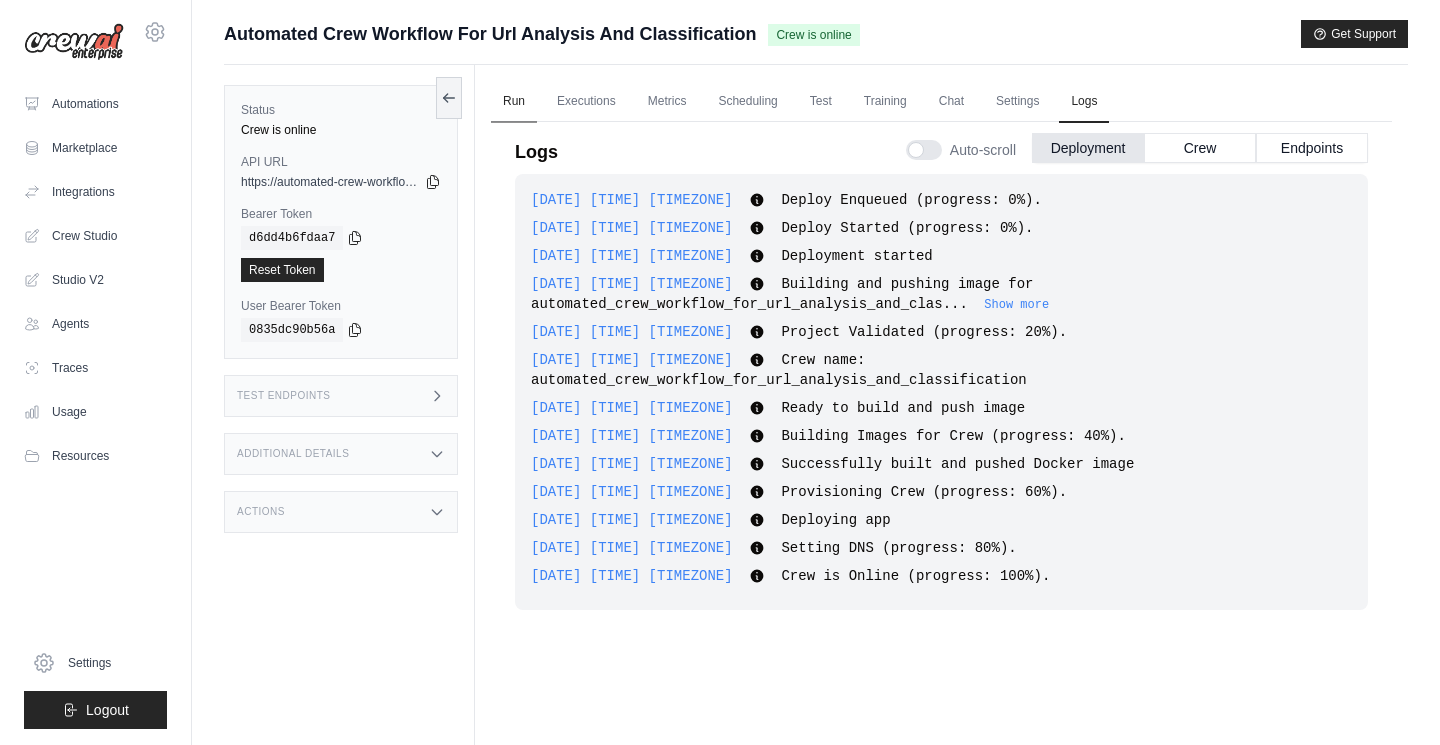 click on "Run" at bounding box center [514, 102] 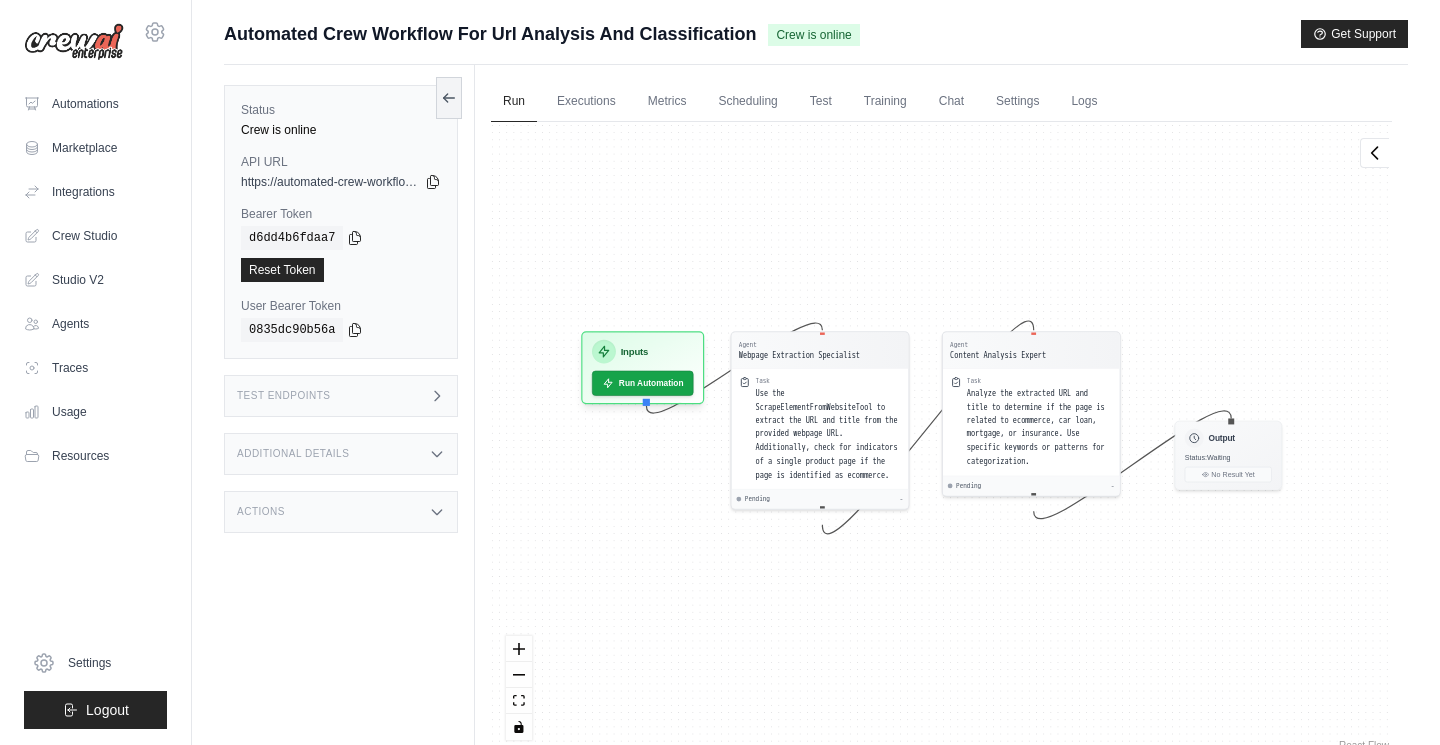 click on "Test Endpoints" at bounding box center [341, 396] 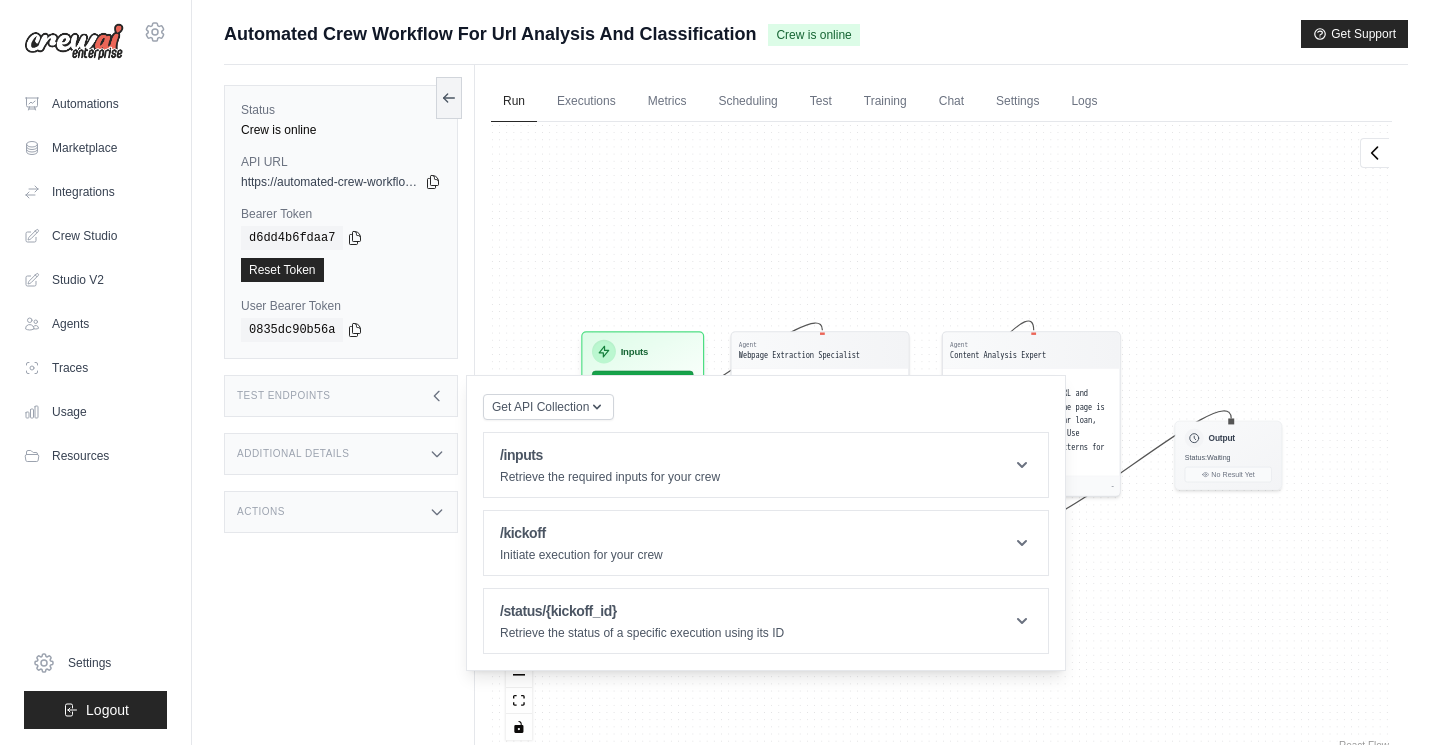 click on "Additional Details" at bounding box center [341, 454] 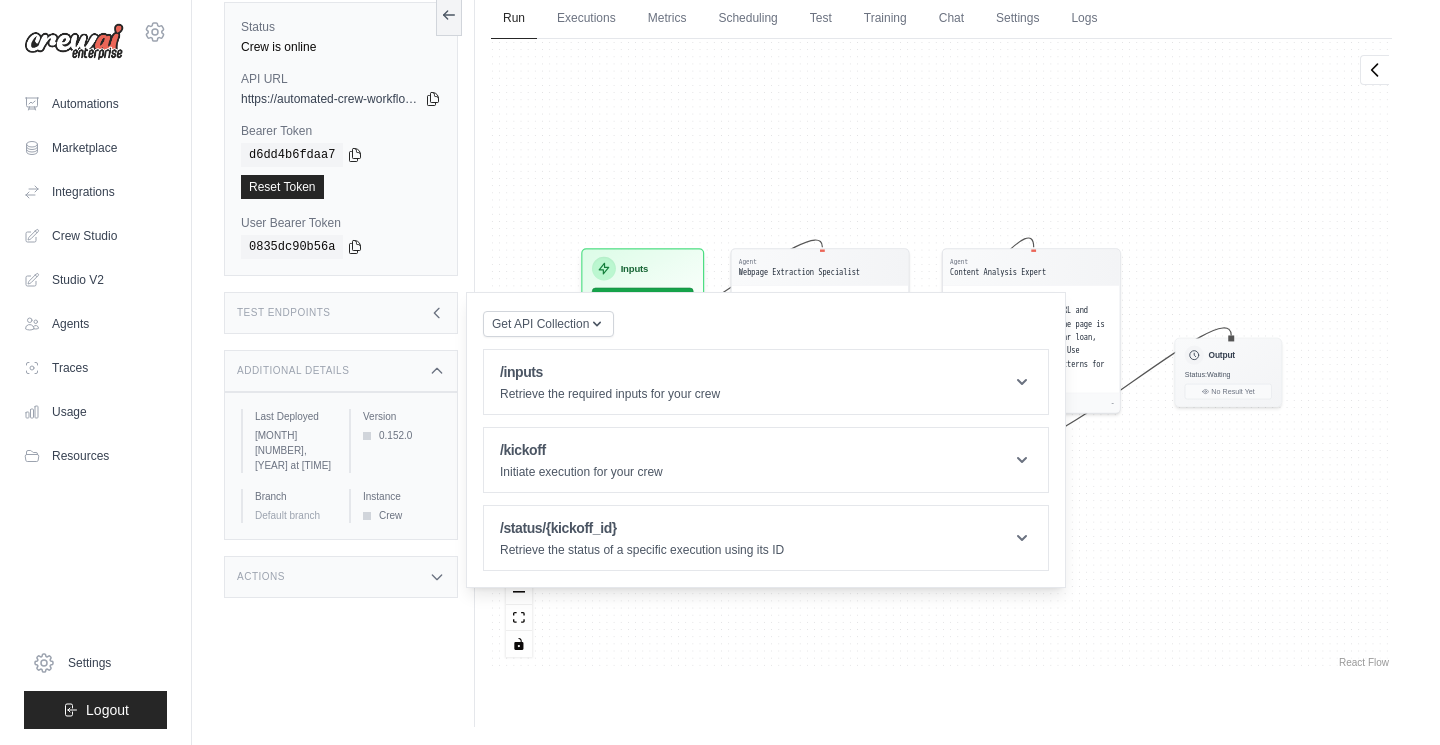 scroll, scrollTop: 85, scrollLeft: 0, axis: vertical 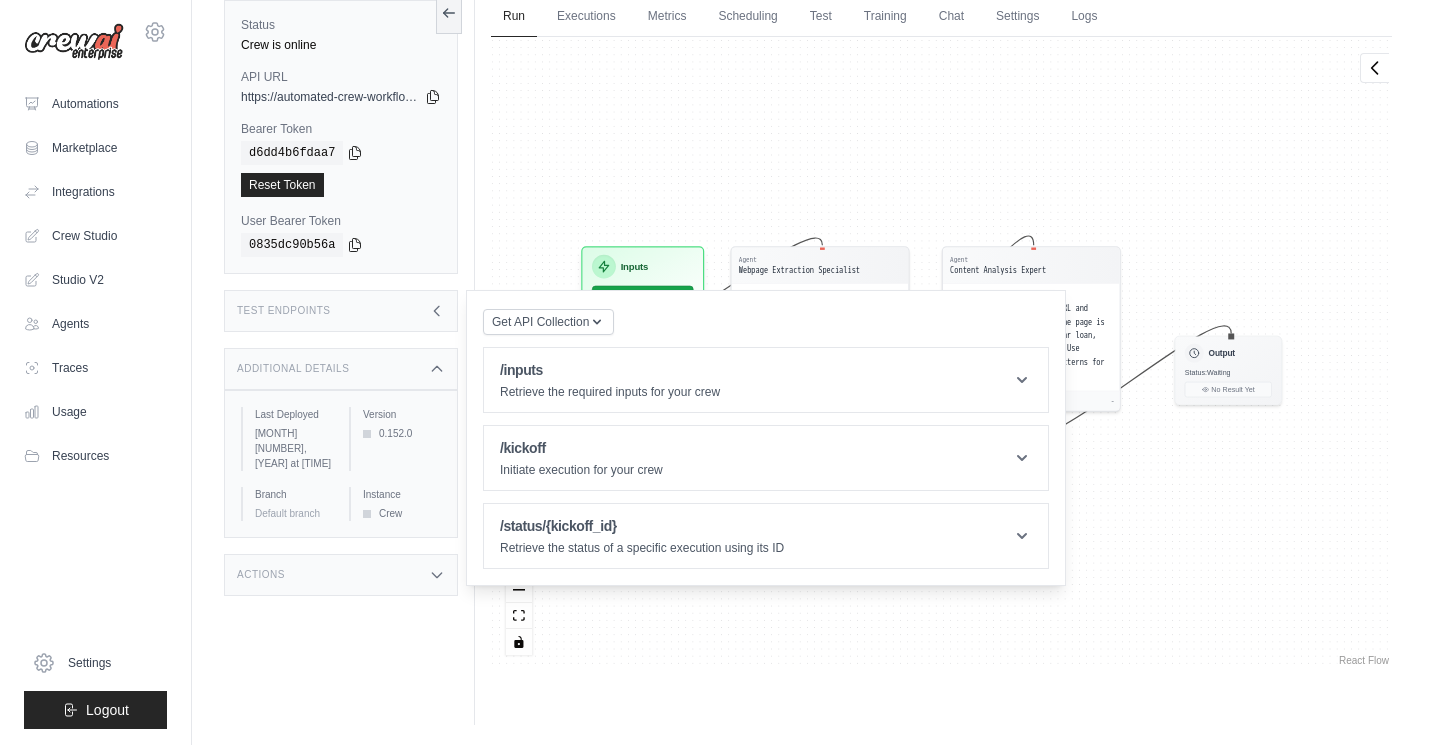 click on "Actions" at bounding box center [341, 575] 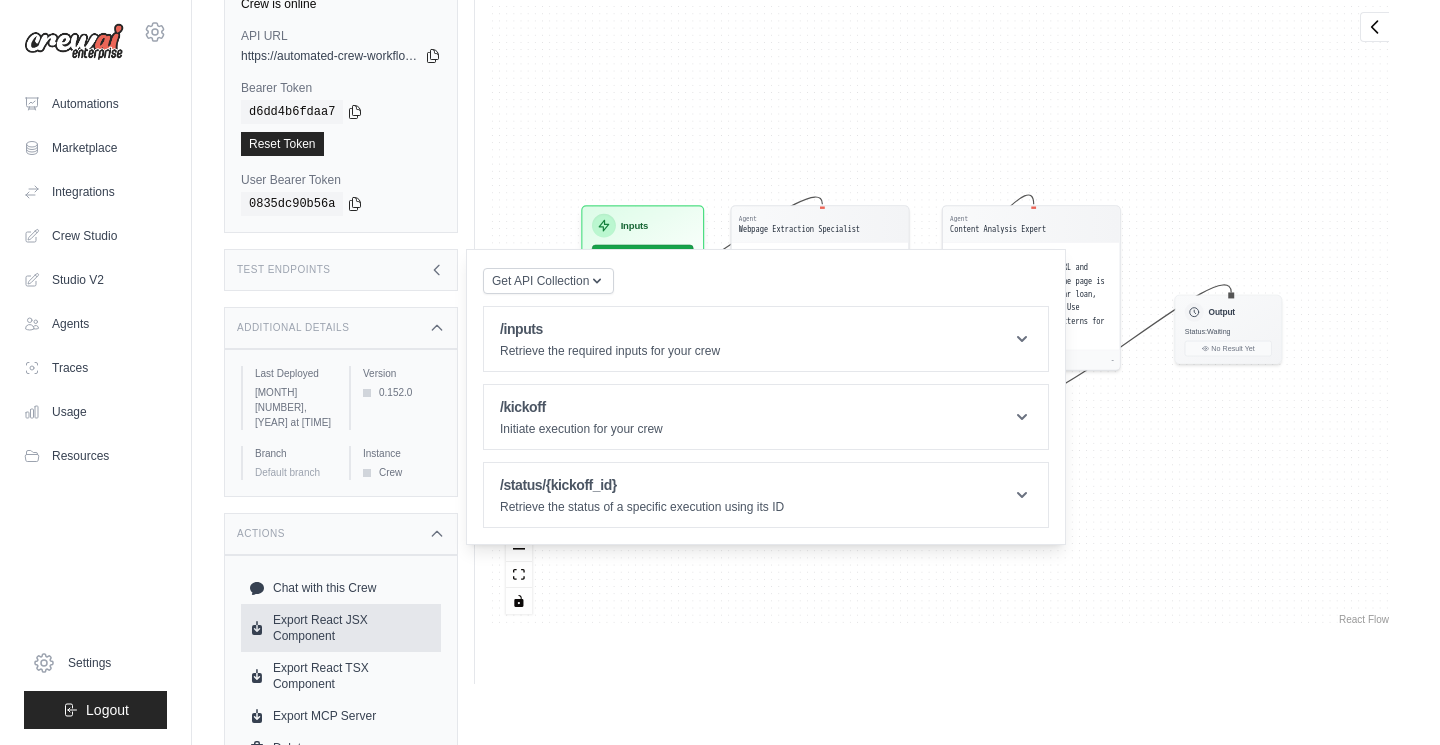 scroll, scrollTop: 147, scrollLeft: 0, axis: vertical 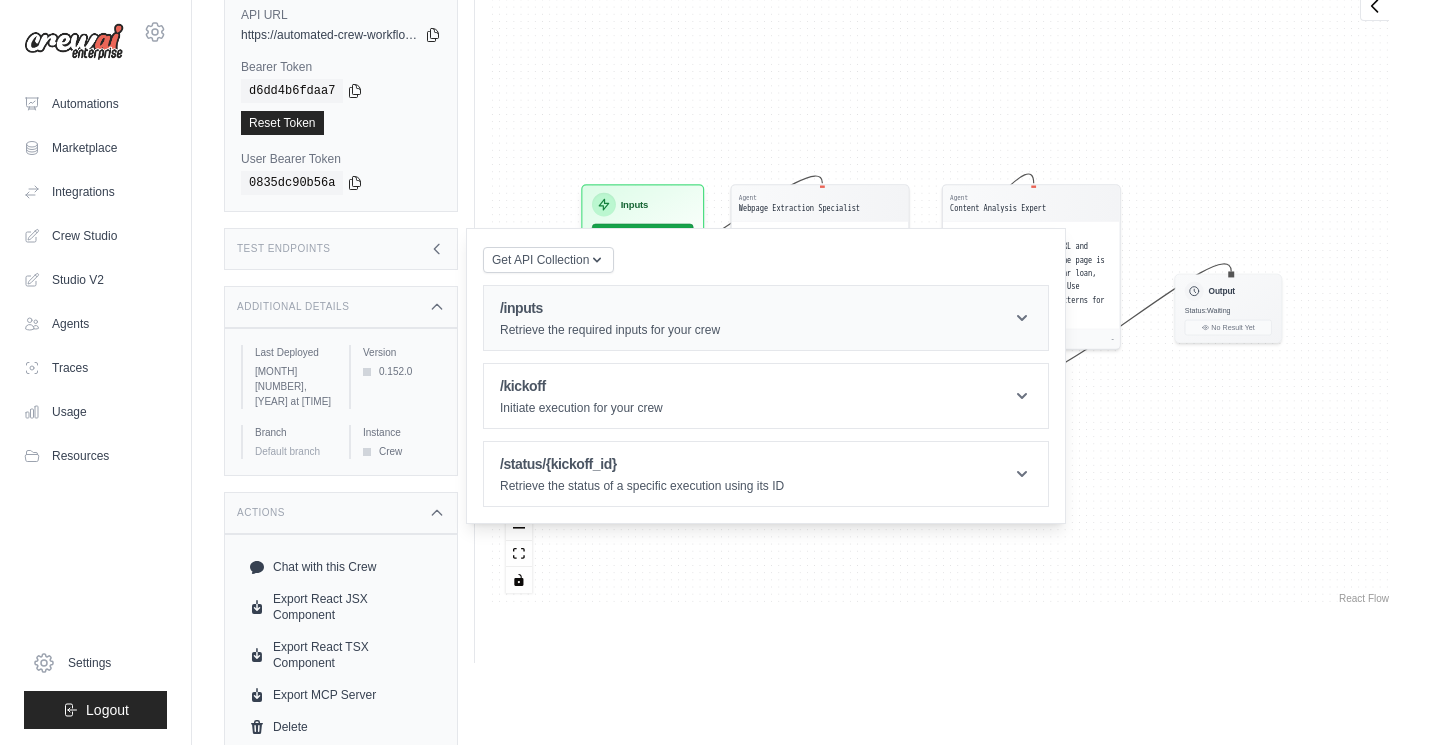 click on "/inputs
Retrieve the required inputs for your crew" at bounding box center [766, 318] 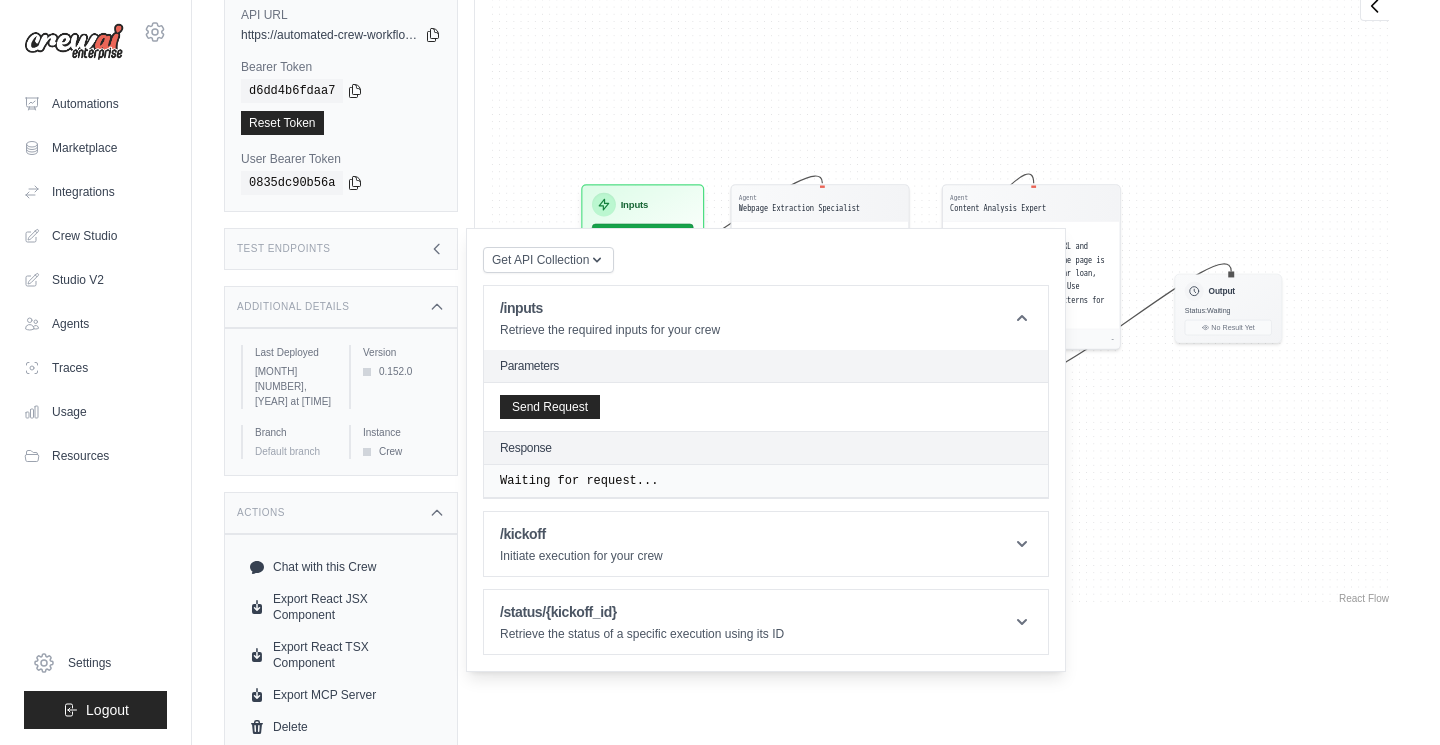 click on "Parameters" at bounding box center [766, 366] 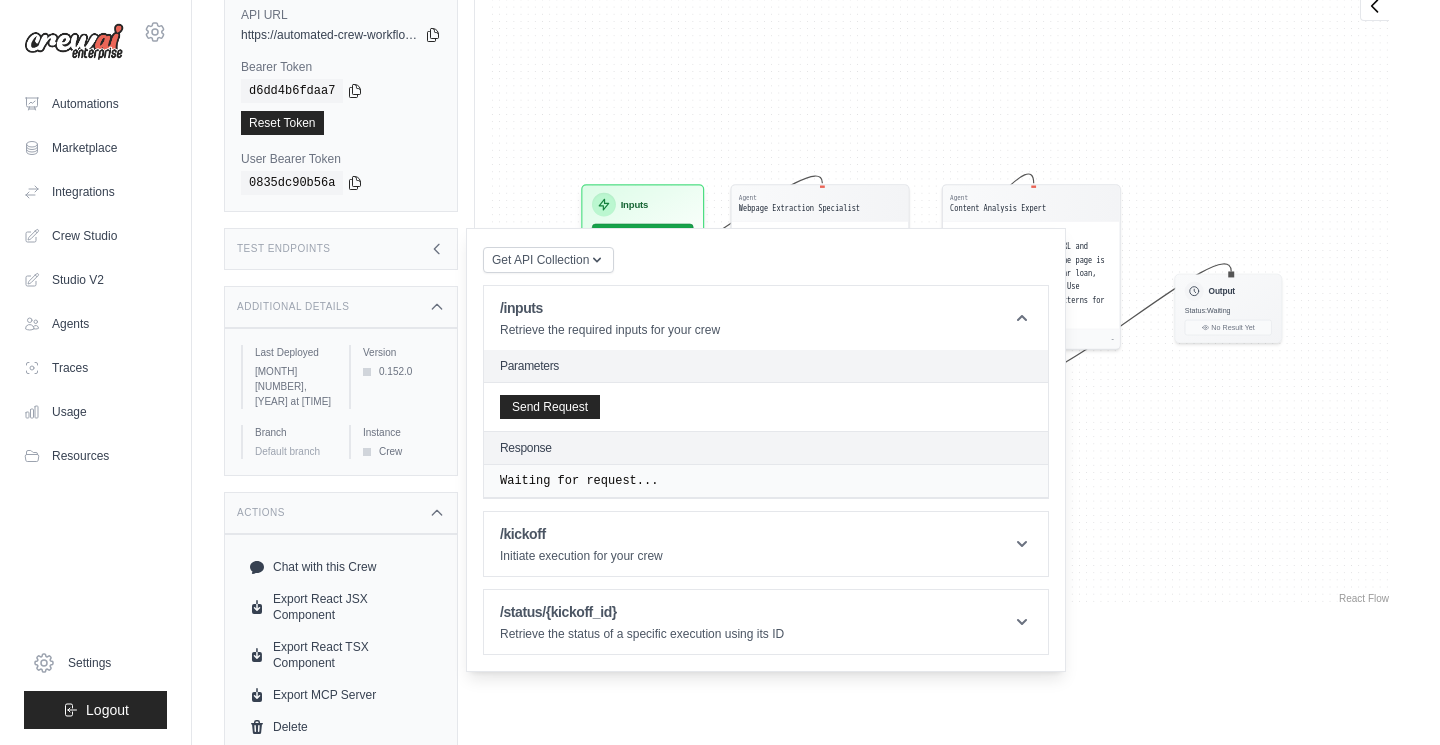 click on "Parameters" at bounding box center (766, 366) 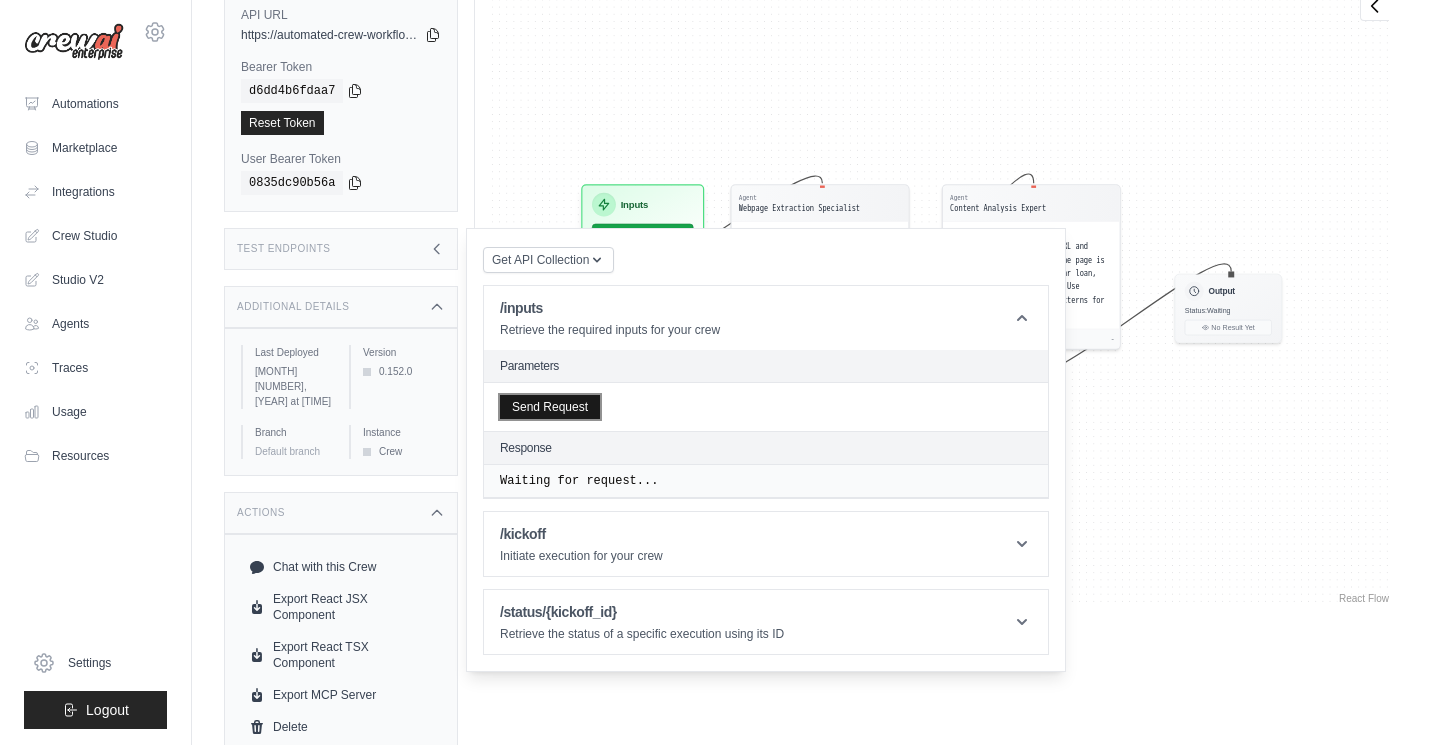 click on "Send Request" at bounding box center (550, 407) 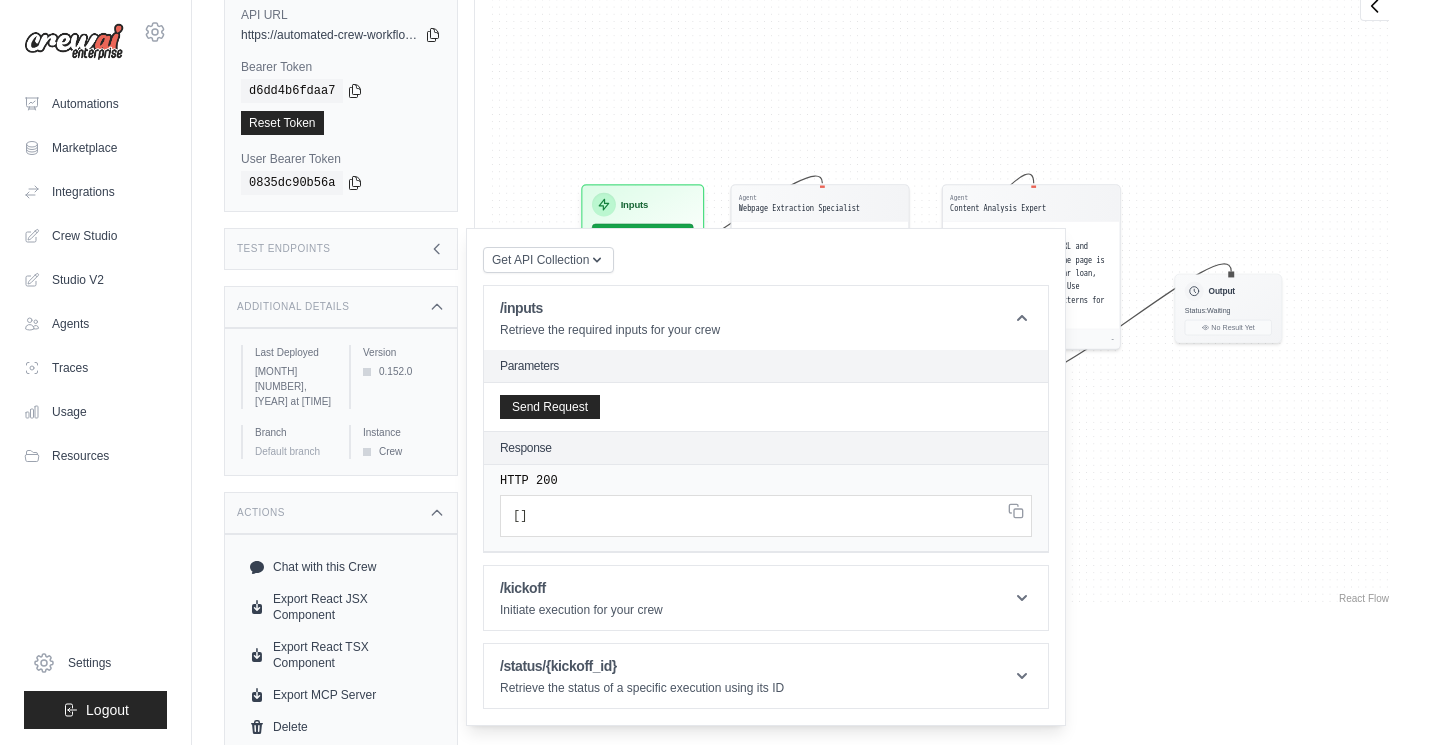 click on "[ ]" at bounding box center (766, 516) 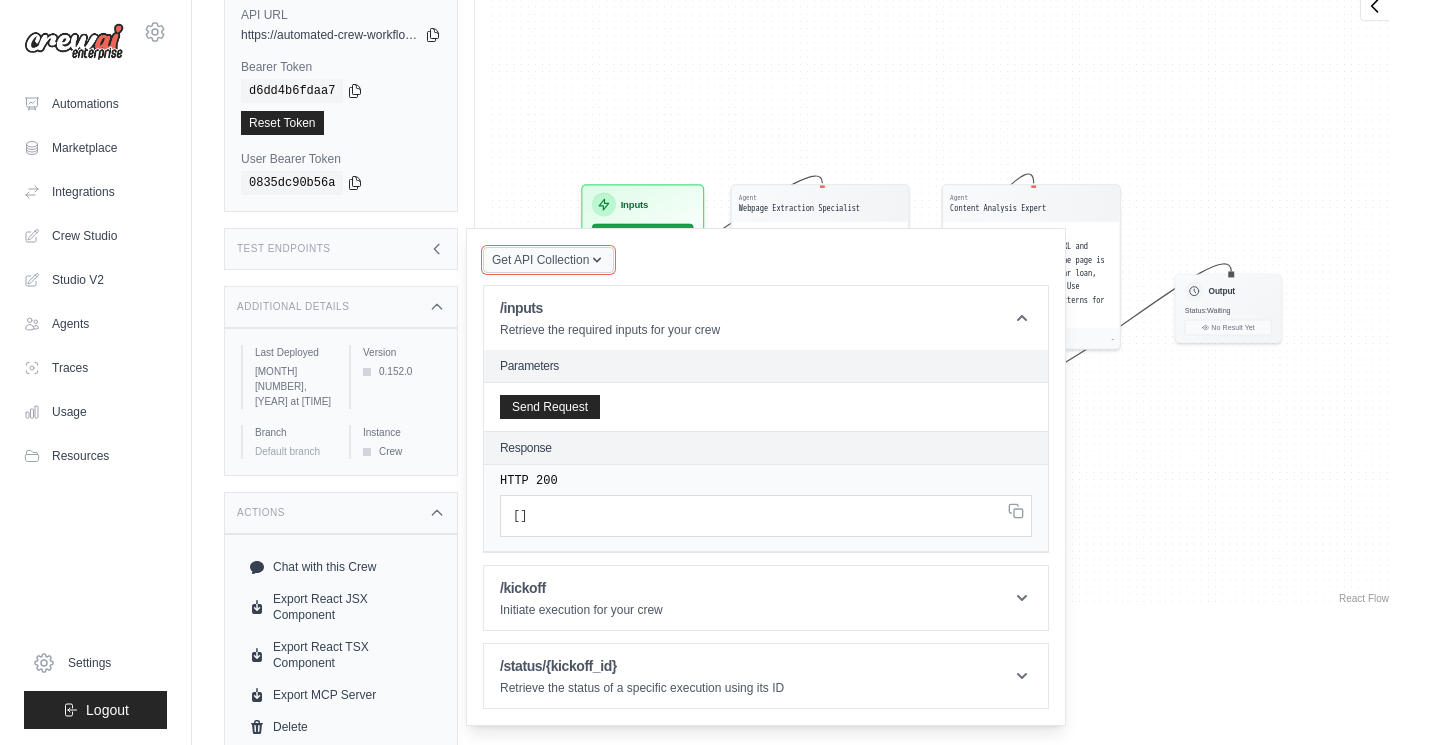 click on "Get API Collection" at bounding box center [548, 260] 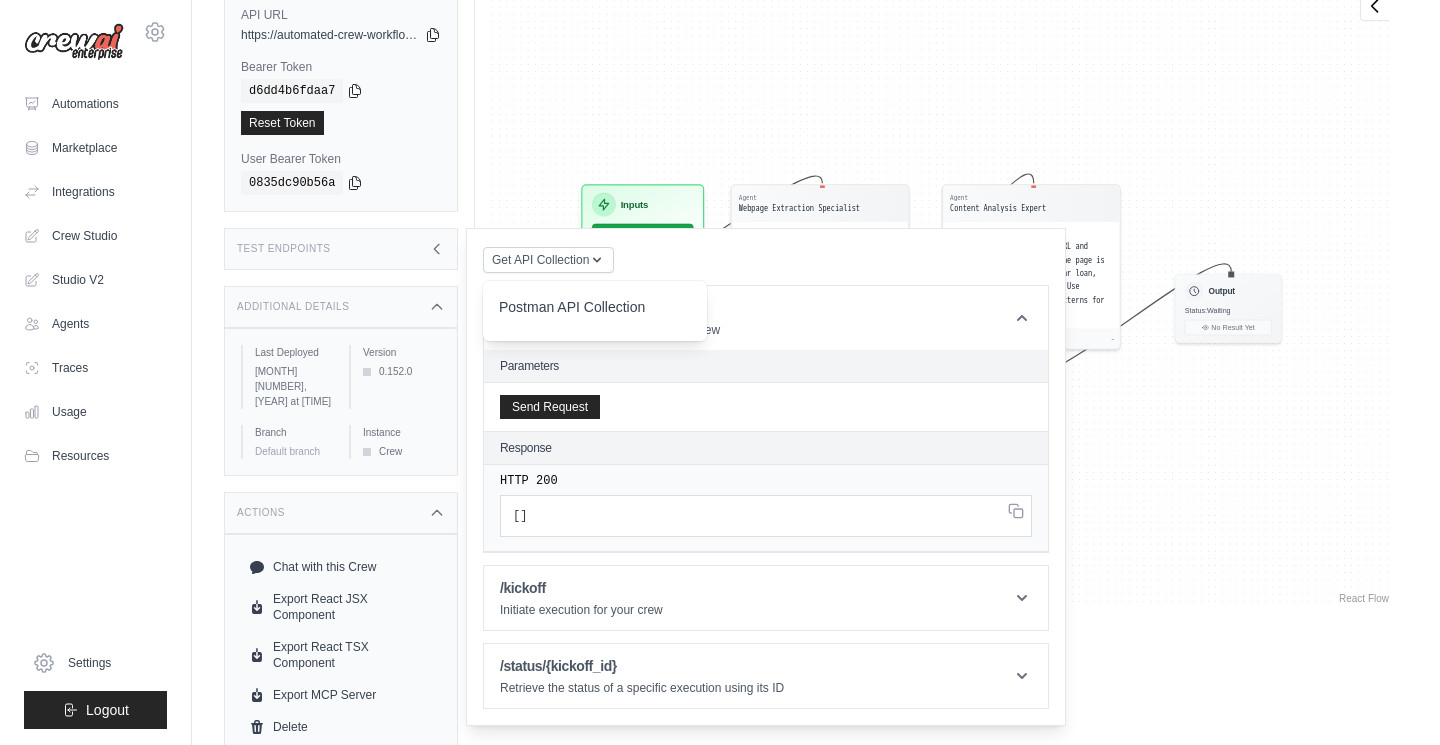 click on "Postman API Collection" at bounding box center [595, 313] 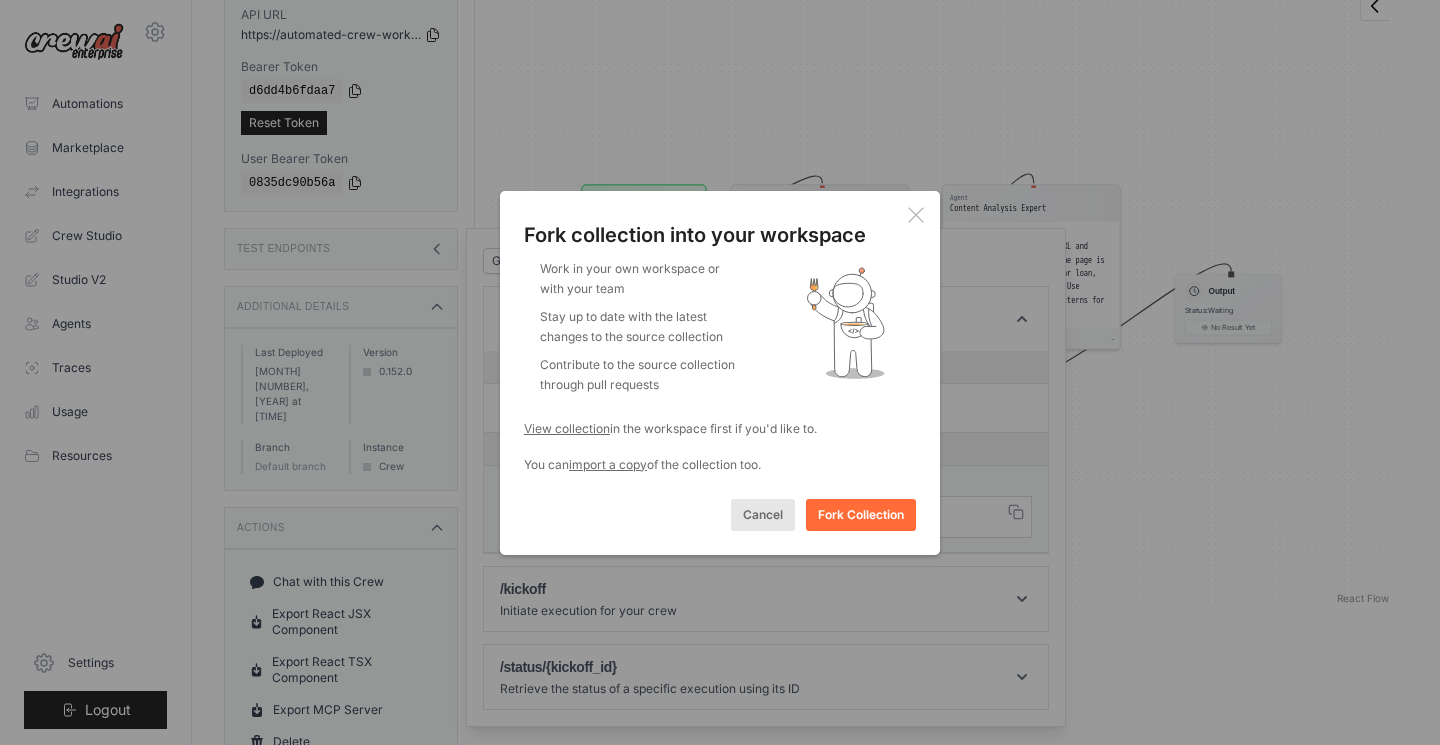 click on "Cancel" at bounding box center [763, 515] 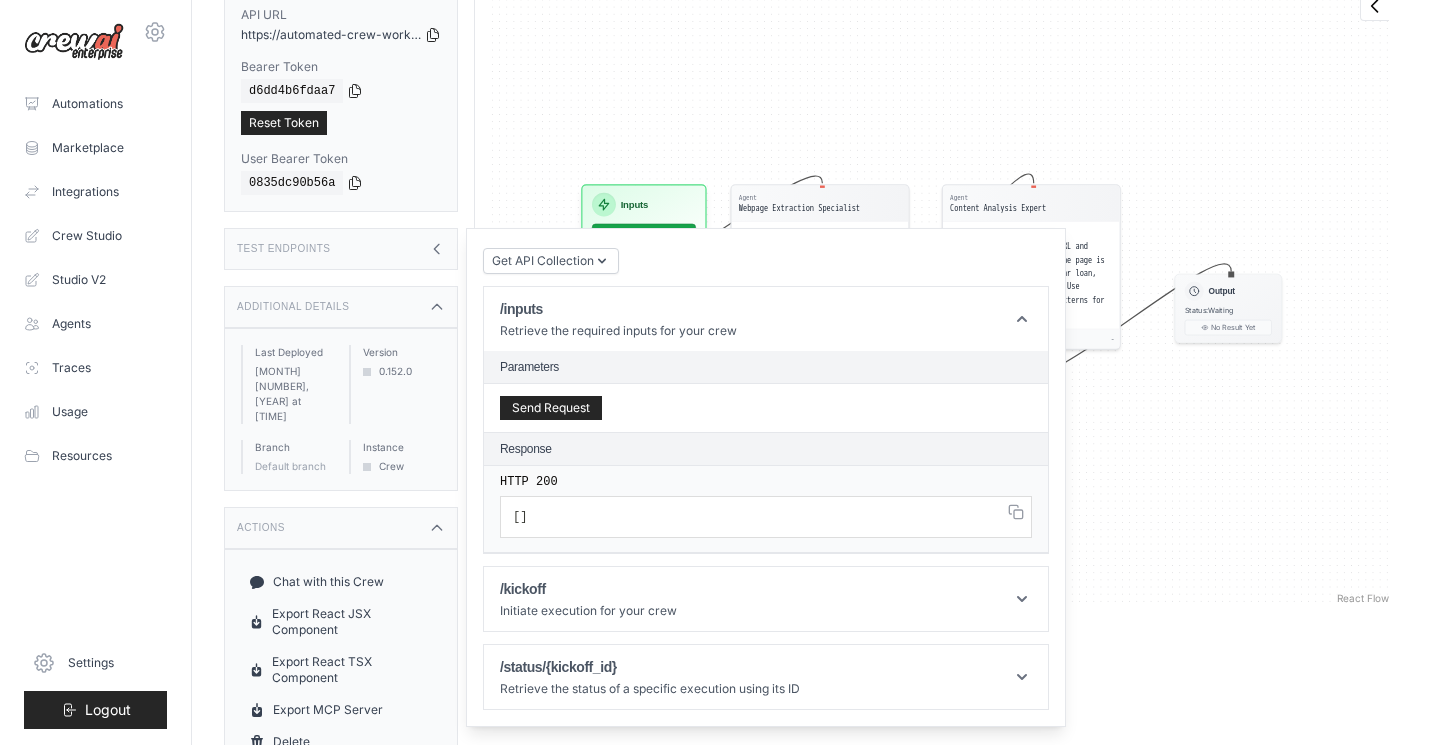 click on "Parameters" at bounding box center (766, 367) 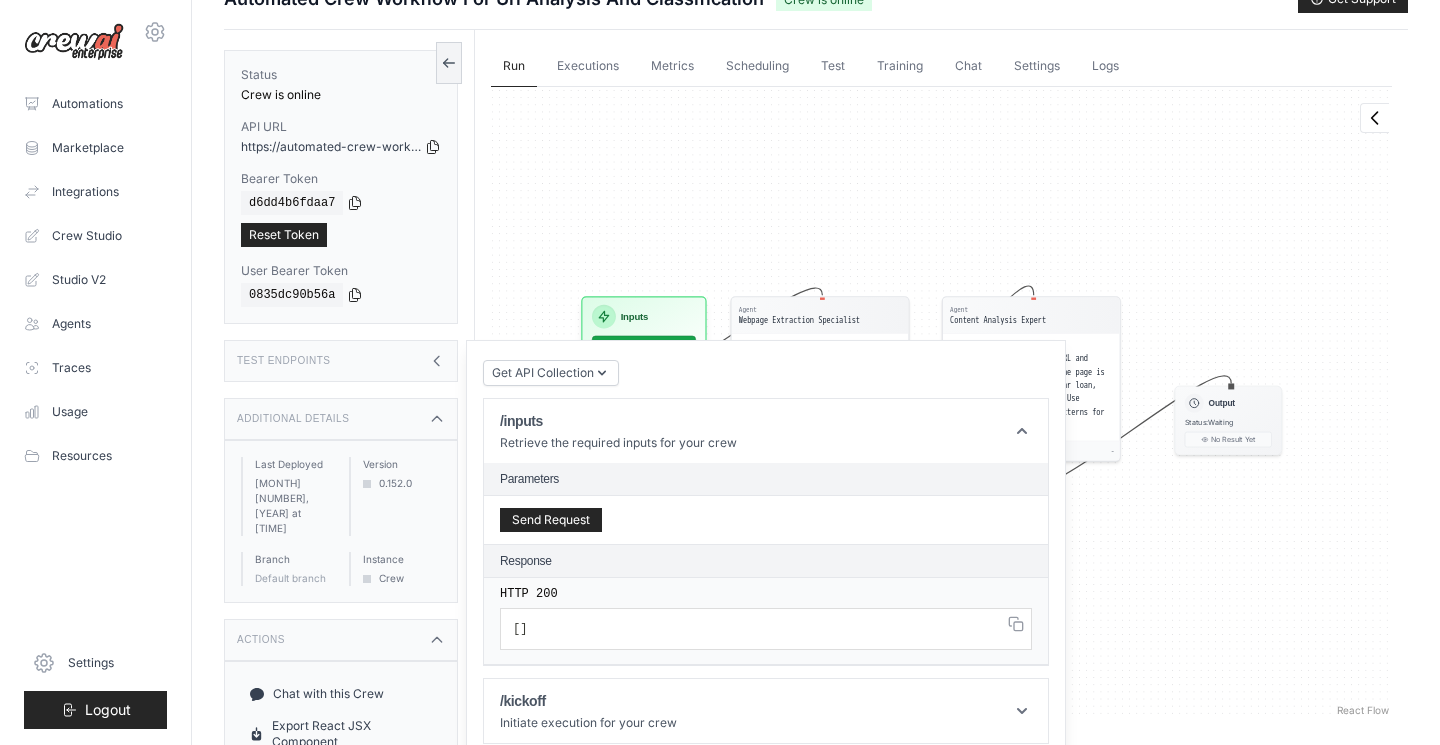 scroll, scrollTop: 0, scrollLeft: 0, axis: both 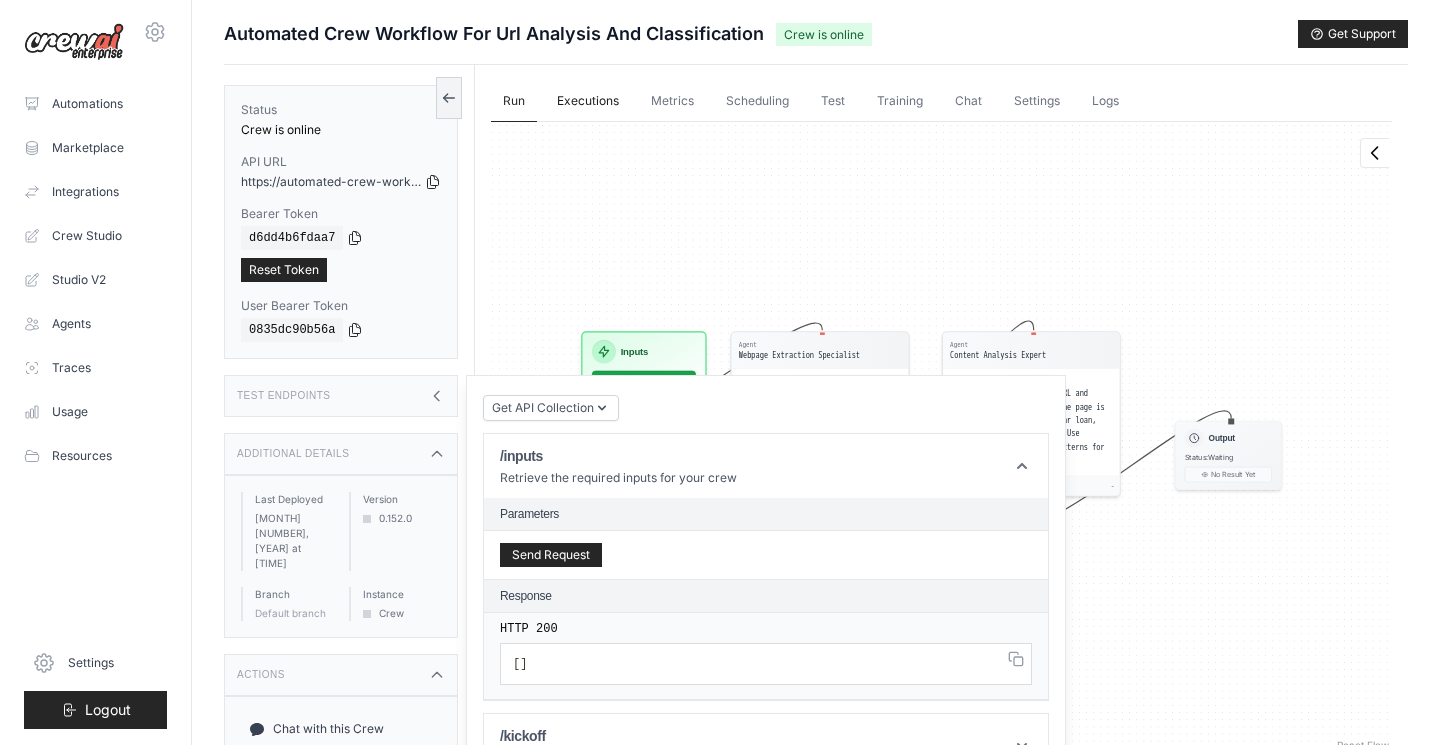 click on "Executions" at bounding box center (588, 102) 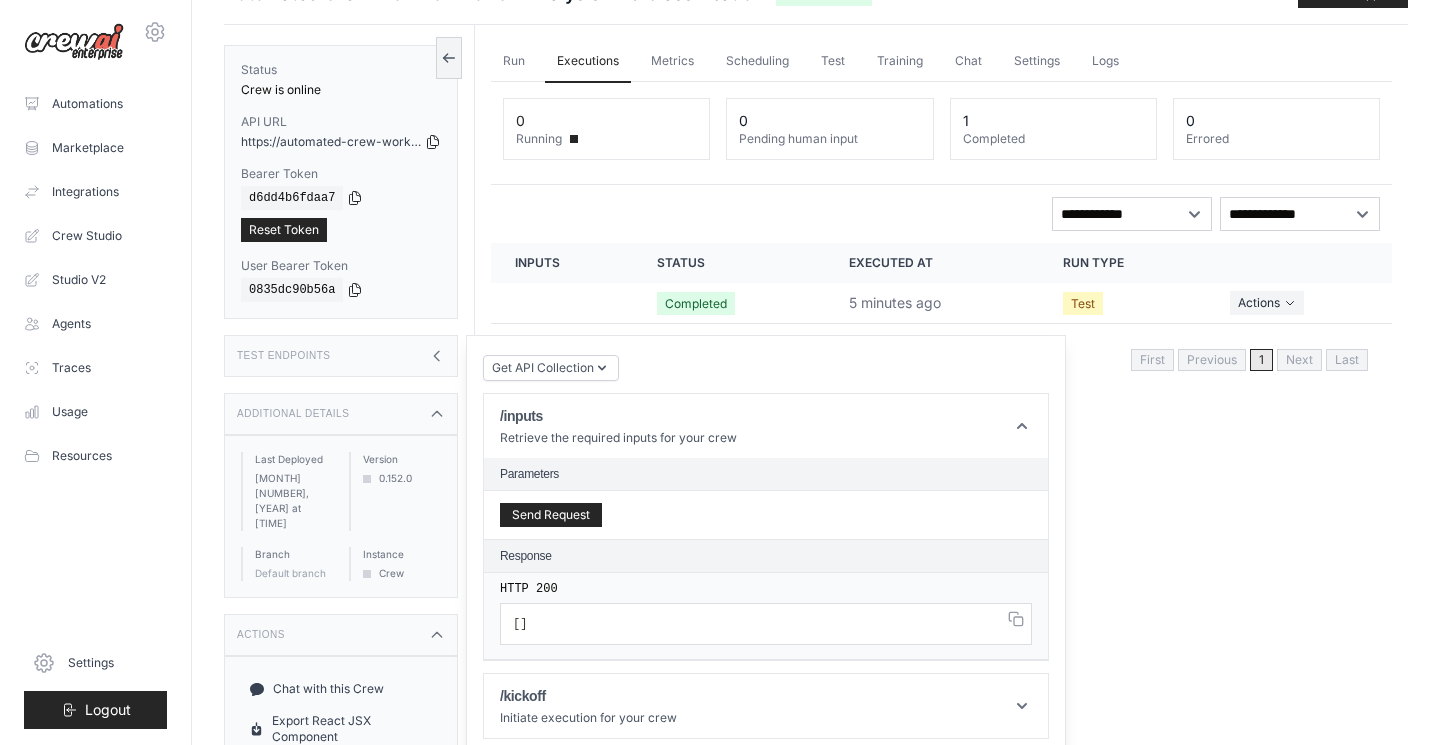 scroll, scrollTop: 16, scrollLeft: 0, axis: vertical 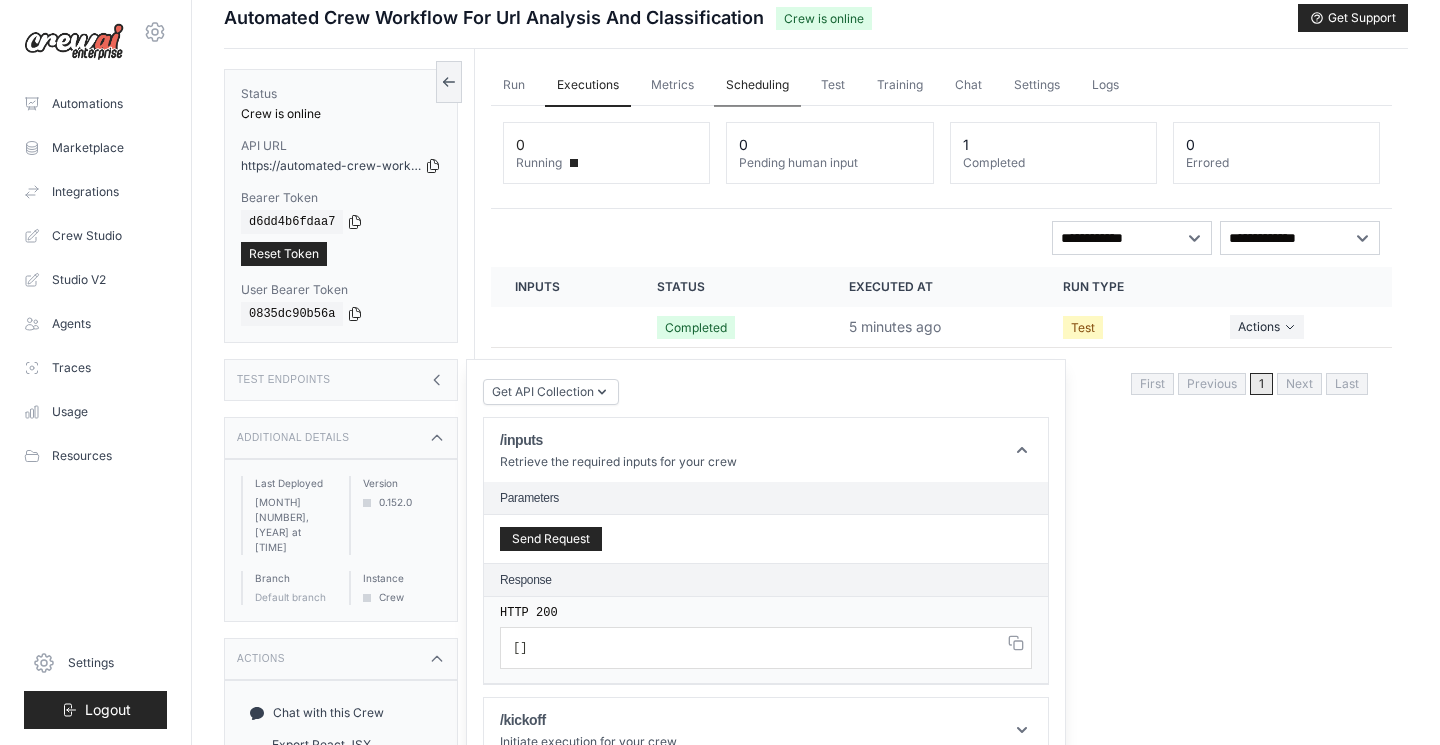 click on "Scheduling" at bounding box center [757, 86] 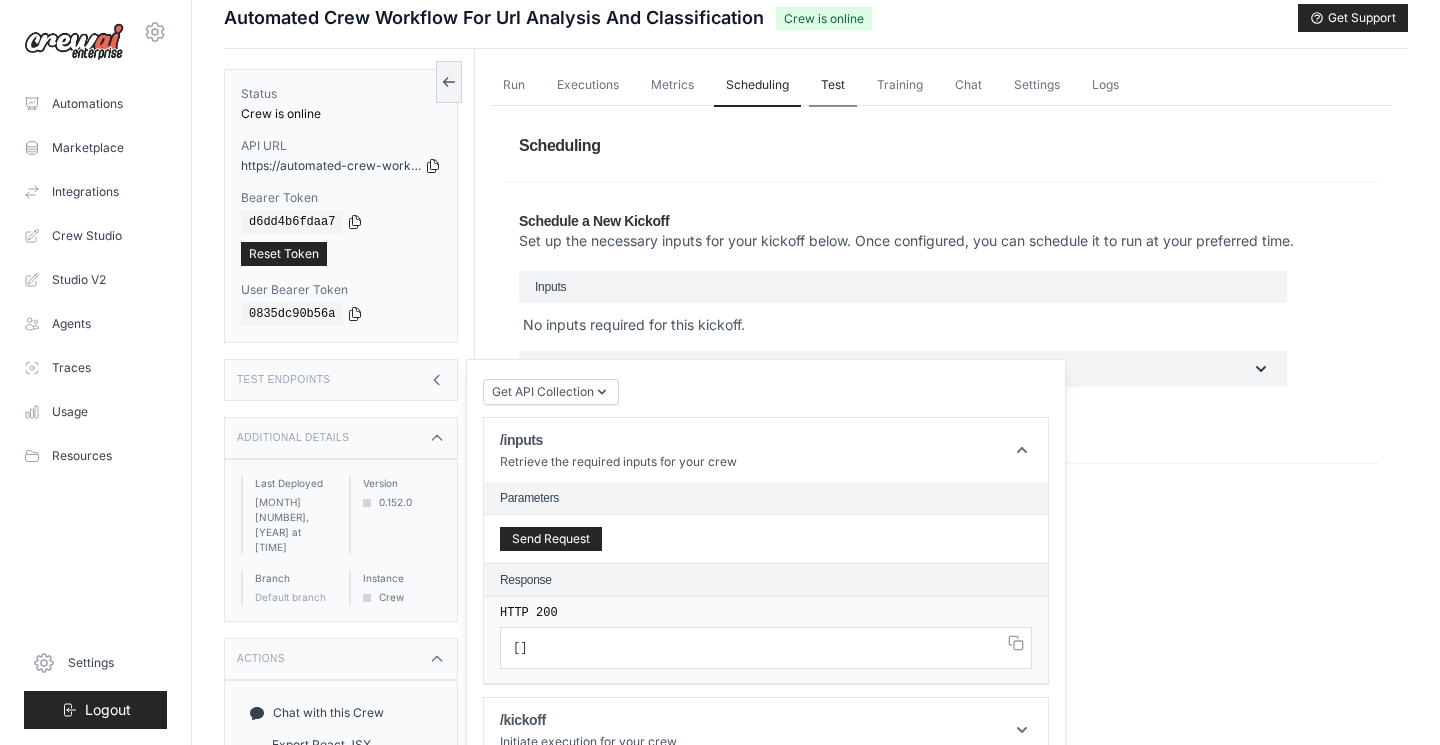 click on "Test" at bounding box center [833, 86] 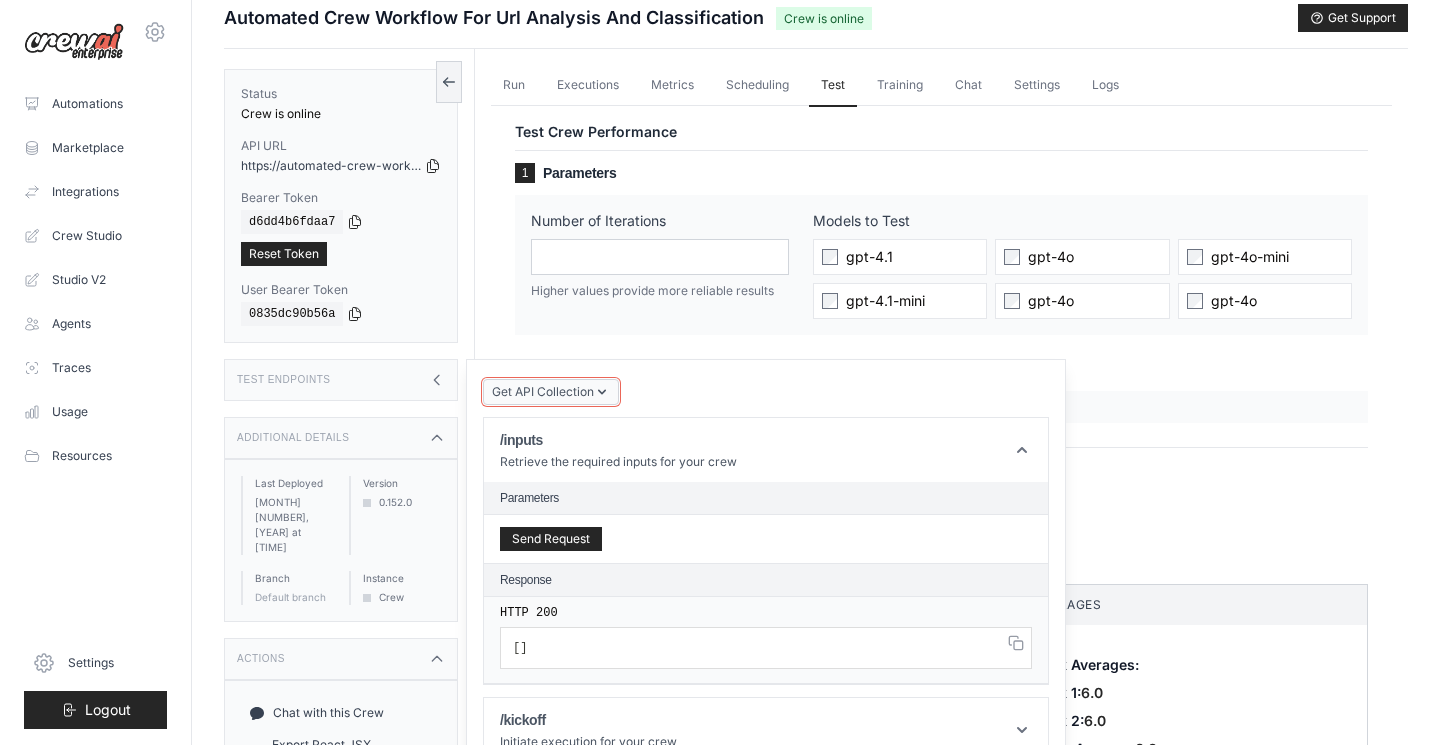 click 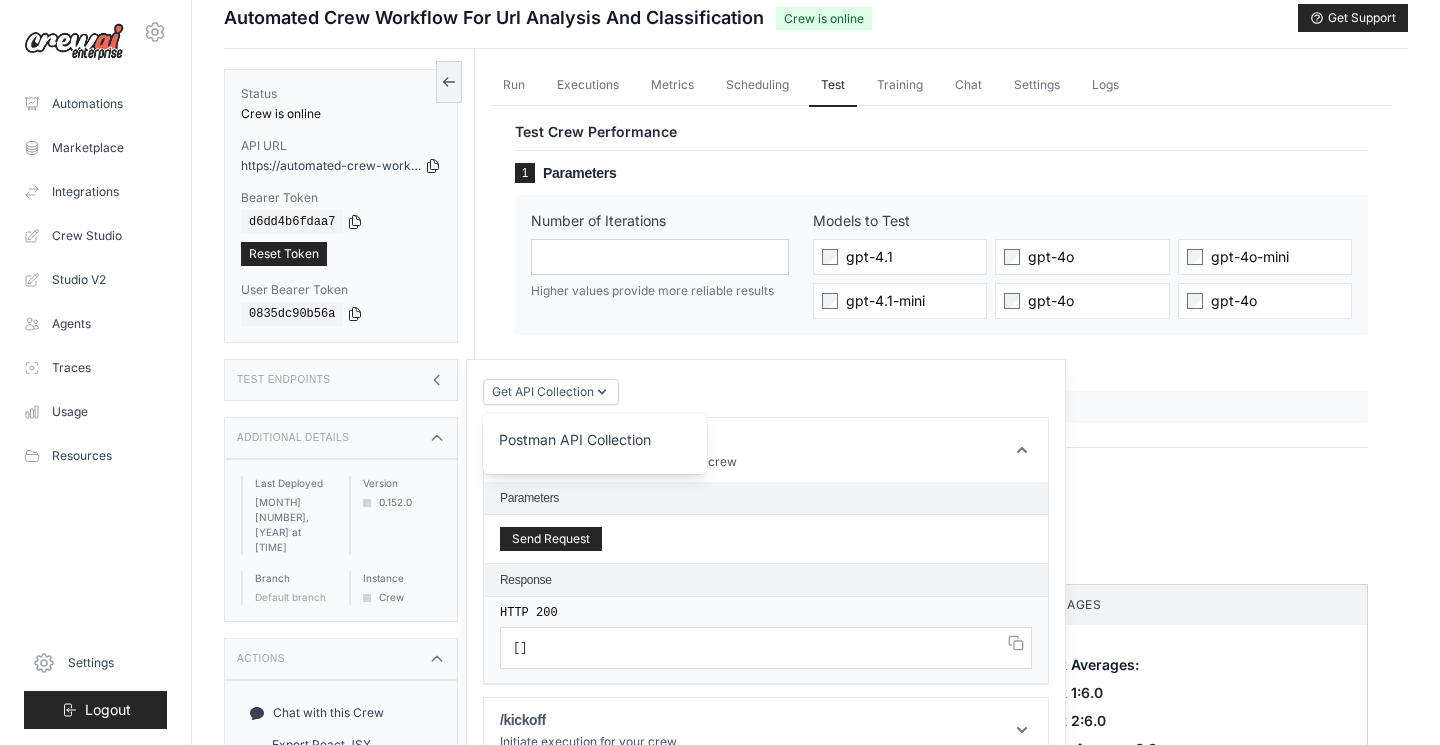 click on "Get API Collection
Postman API Collection
/inputs
Retrieve the required inputs for your crew
Parameters
Send Request
Response
HTTP 200
[ ]
/kickoff
Initiate execution for your crew
Parameters
{
{
} ," at bounding box center [766, 608] 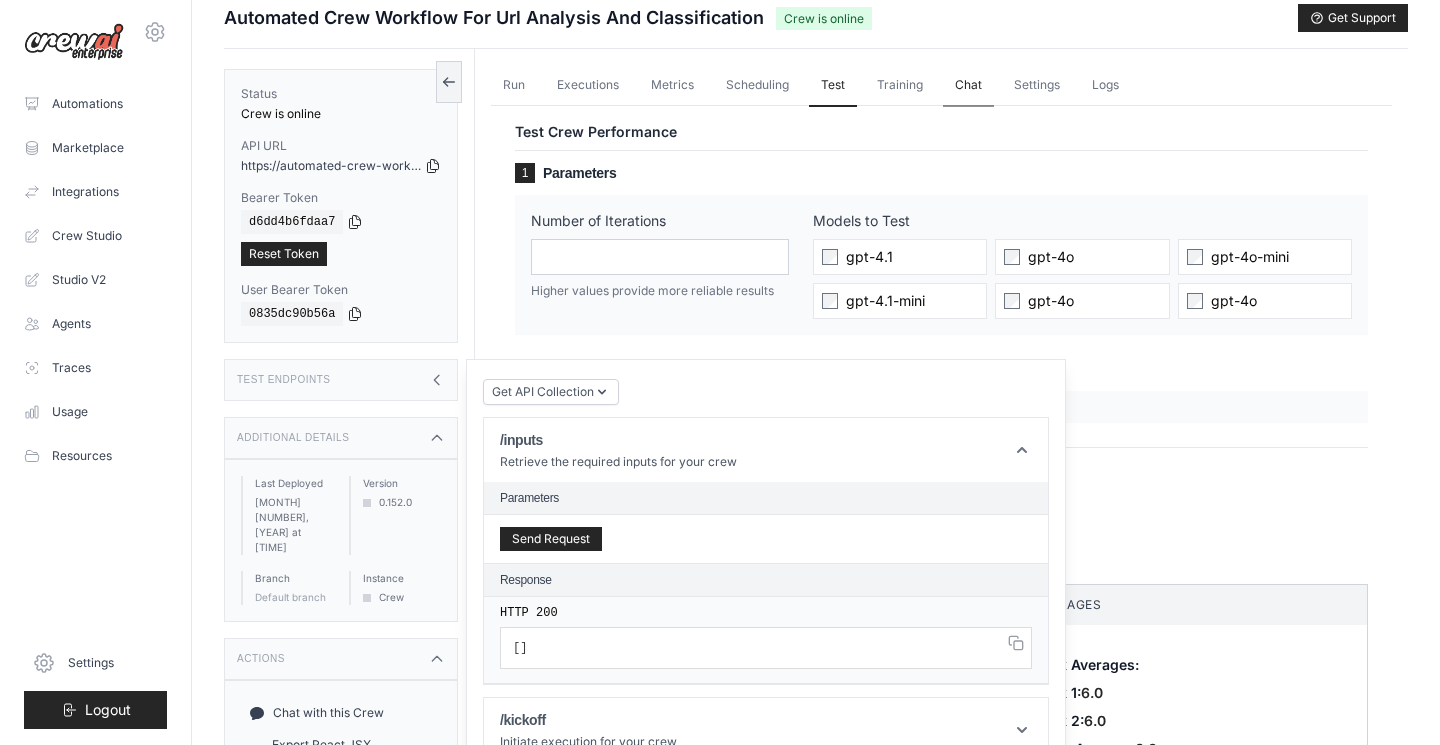 click on "Chat" at bounding box center [968, 86] 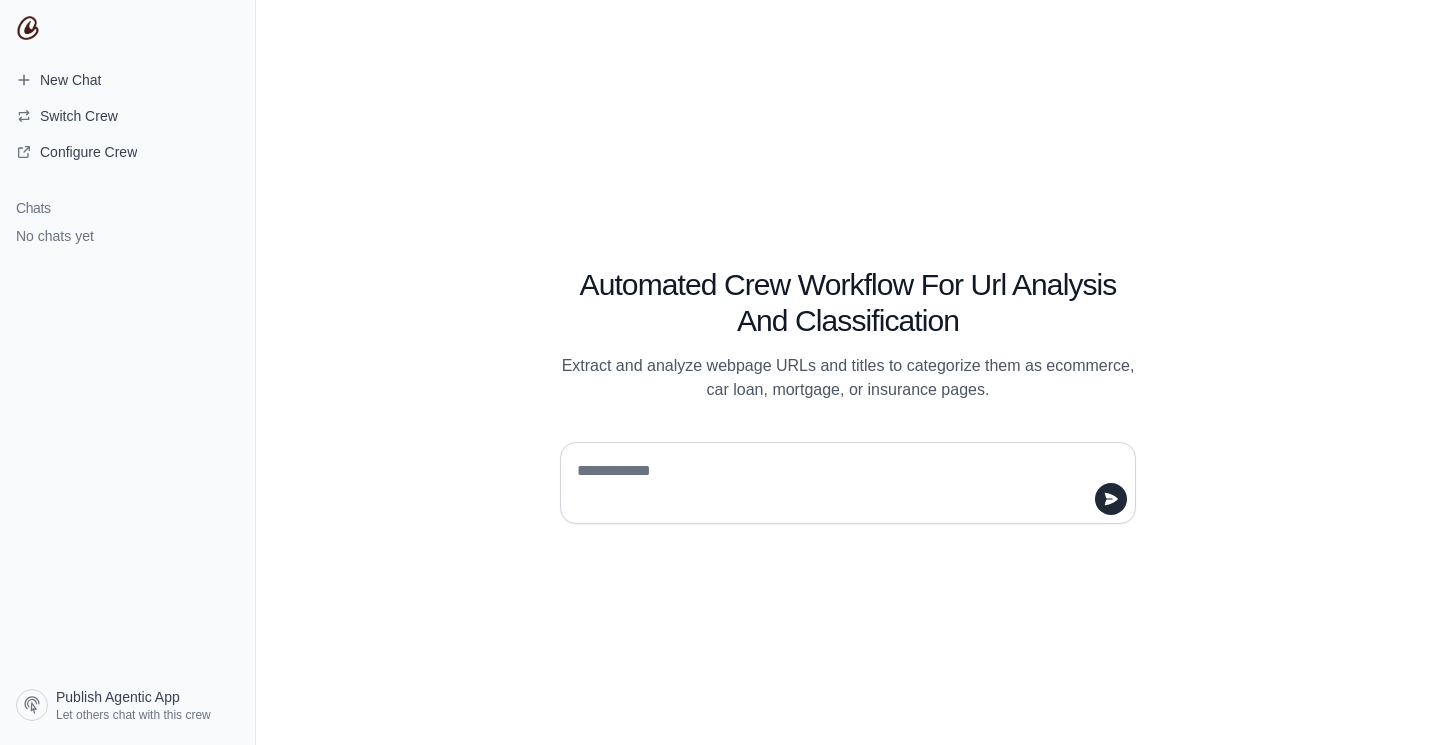 scroll, scrollTop: 0, scrollLeft: 0, axis: both 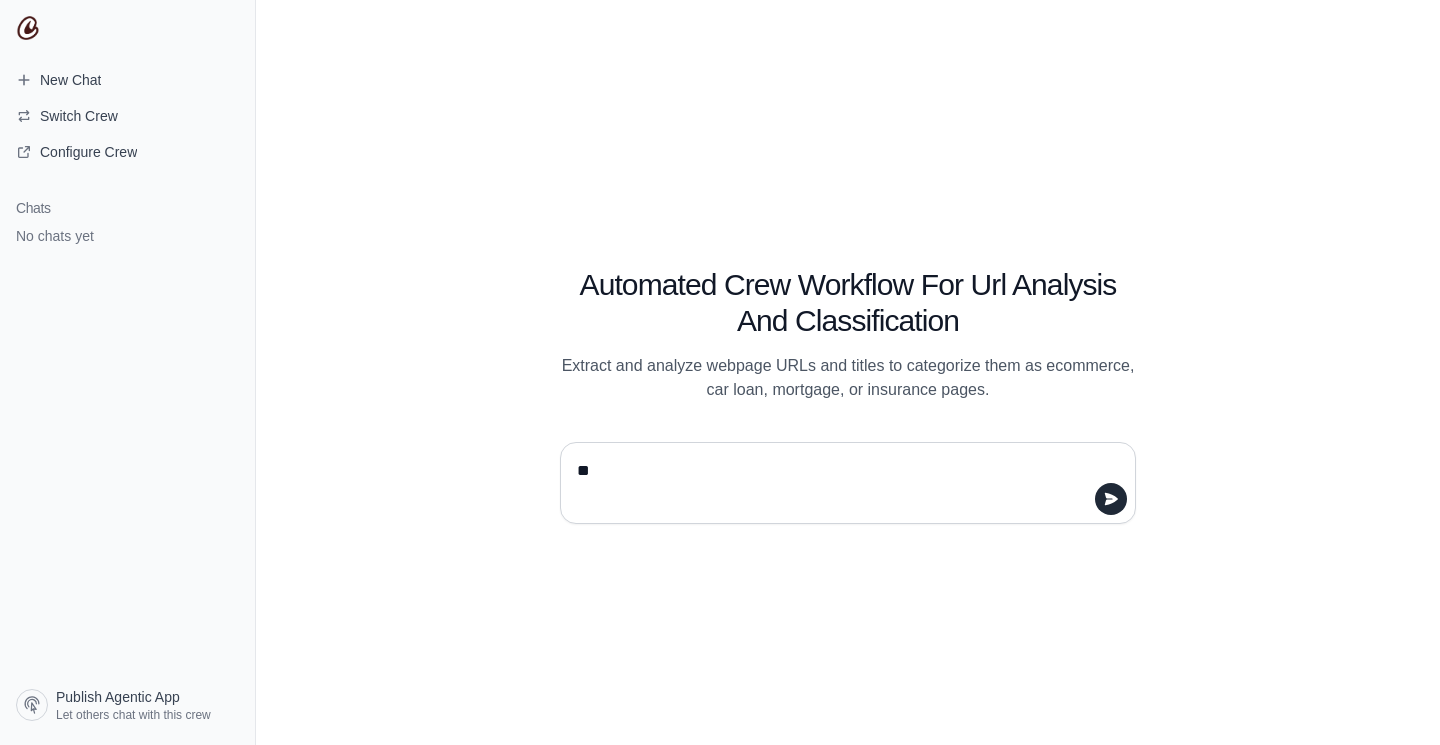 type on "*" 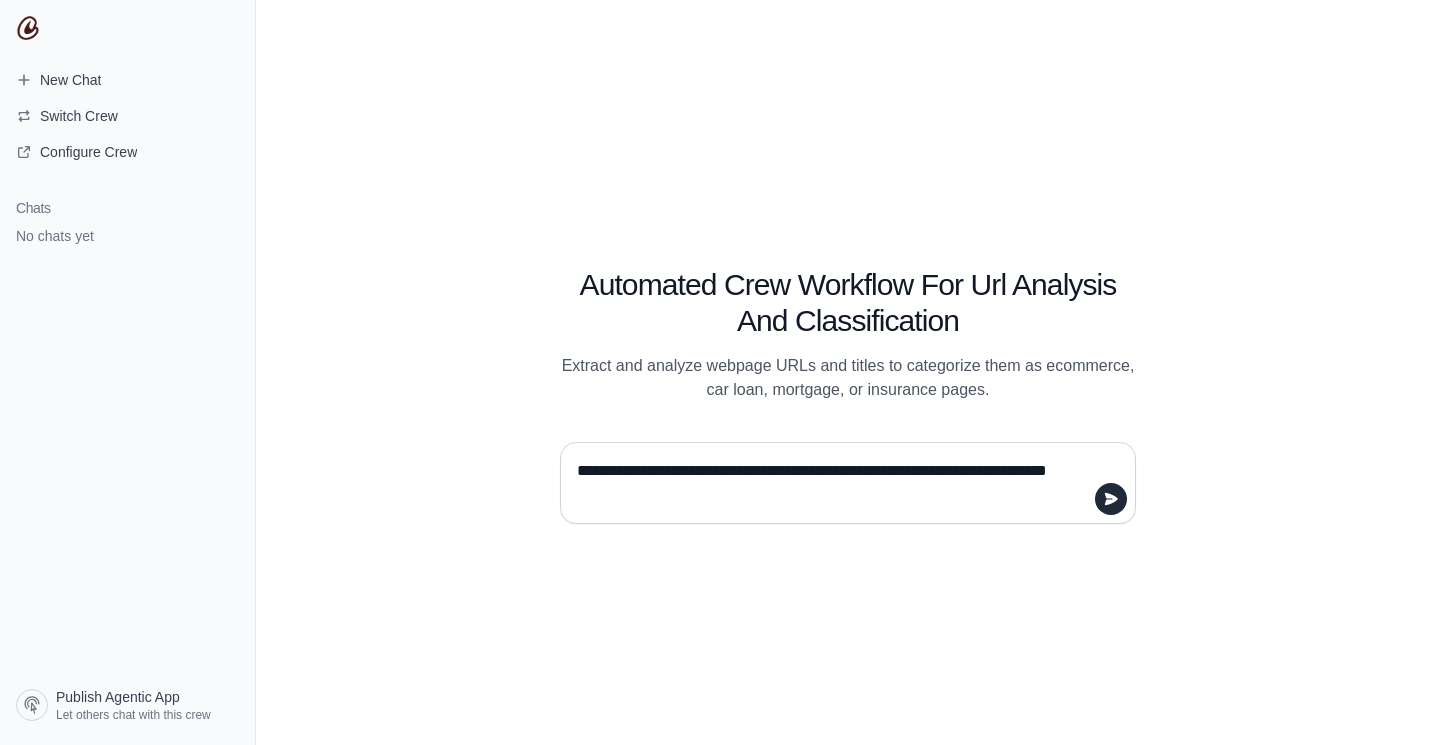 type on "**********" 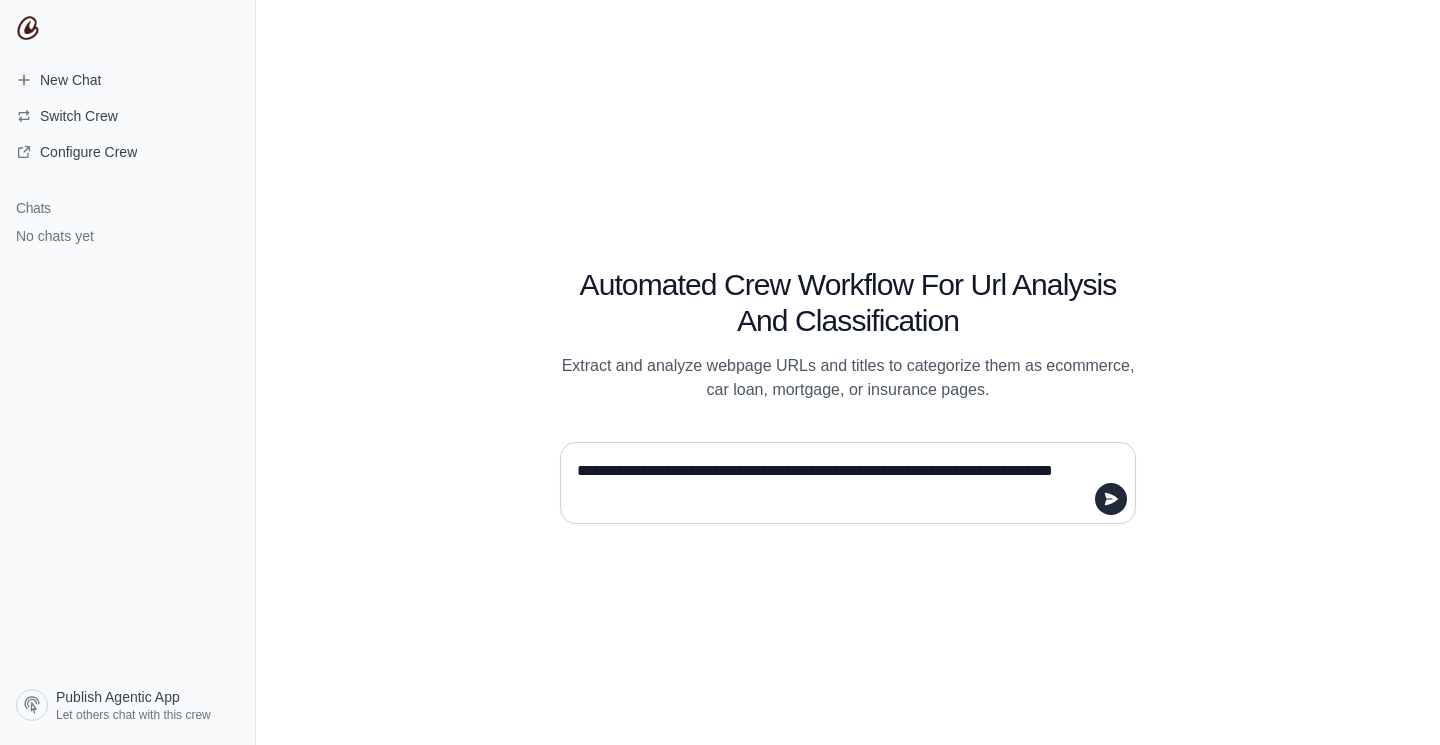 type 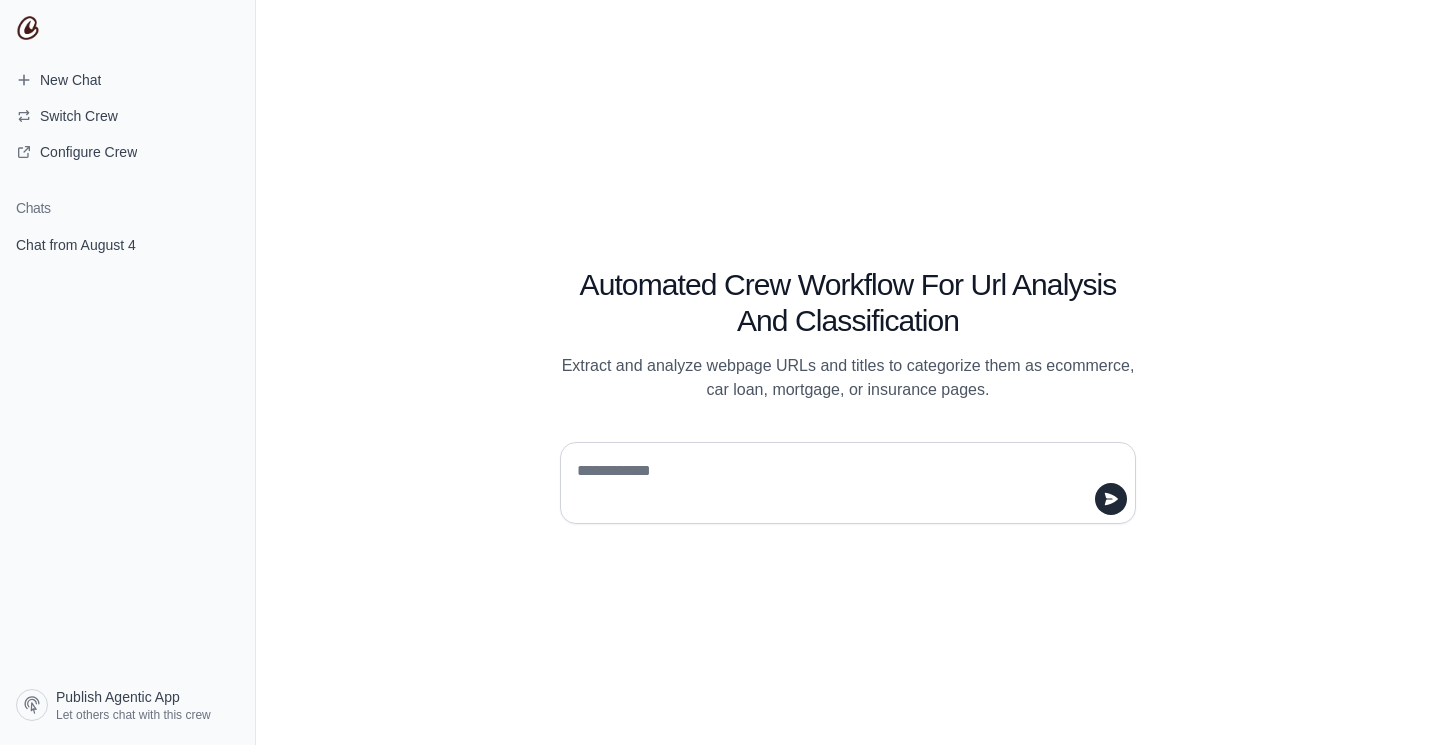 scroll, scrollTop: 0, scrollLeft: 0, axis: both 